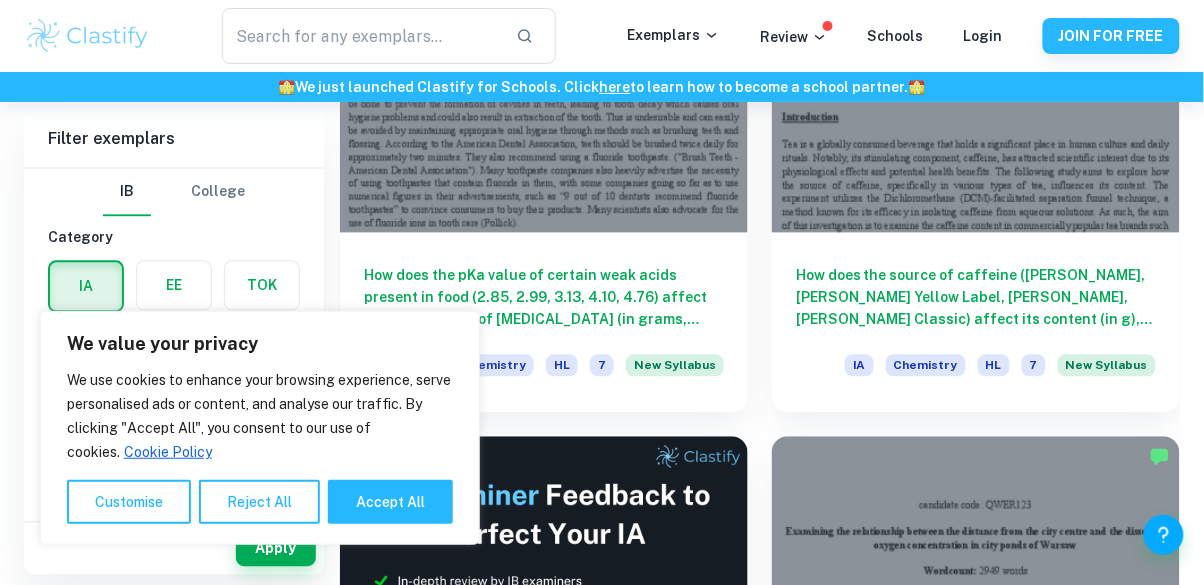 scroll, scrollTop: 813, scrollLeft: 0, axis: vertical 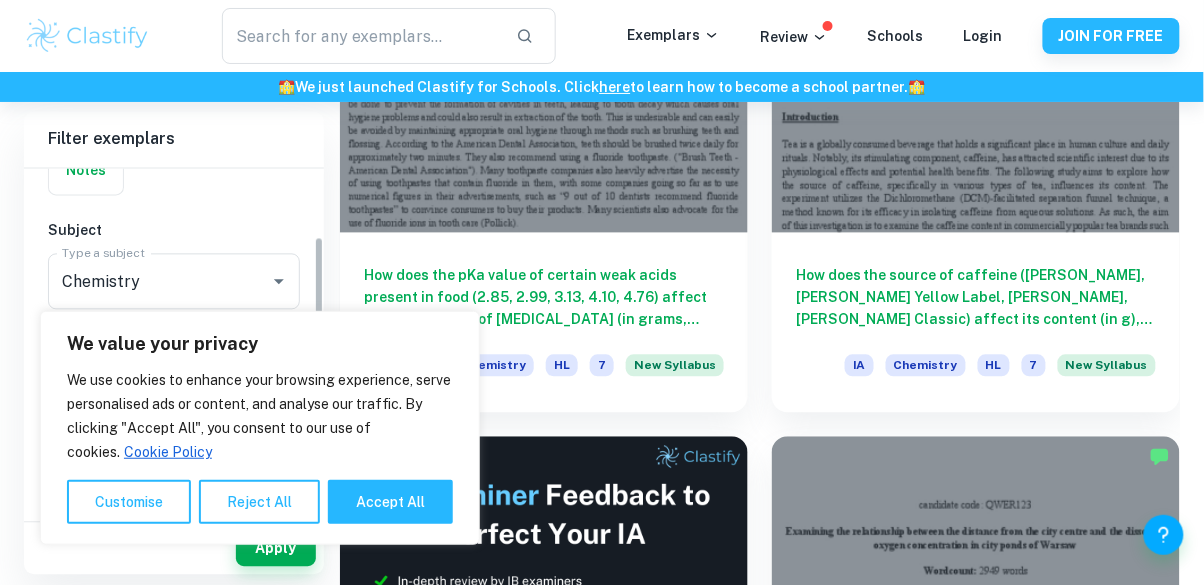 click on "Chemistry" at bounding box center [146, 282] 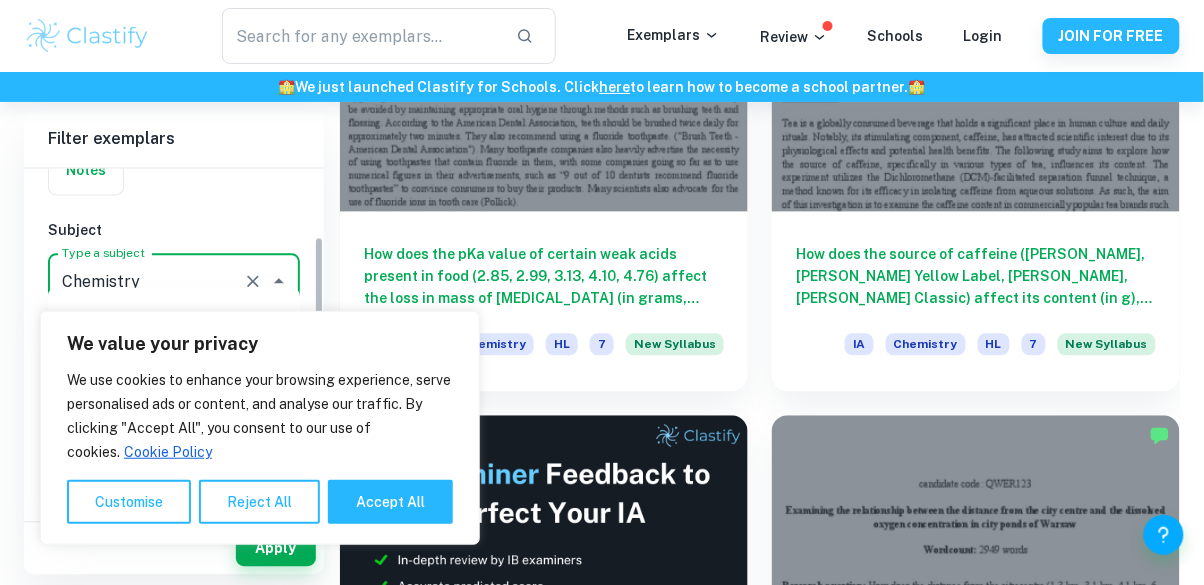 scroll, scrollTop: 882, scrollLeft: 0, axis: vertical 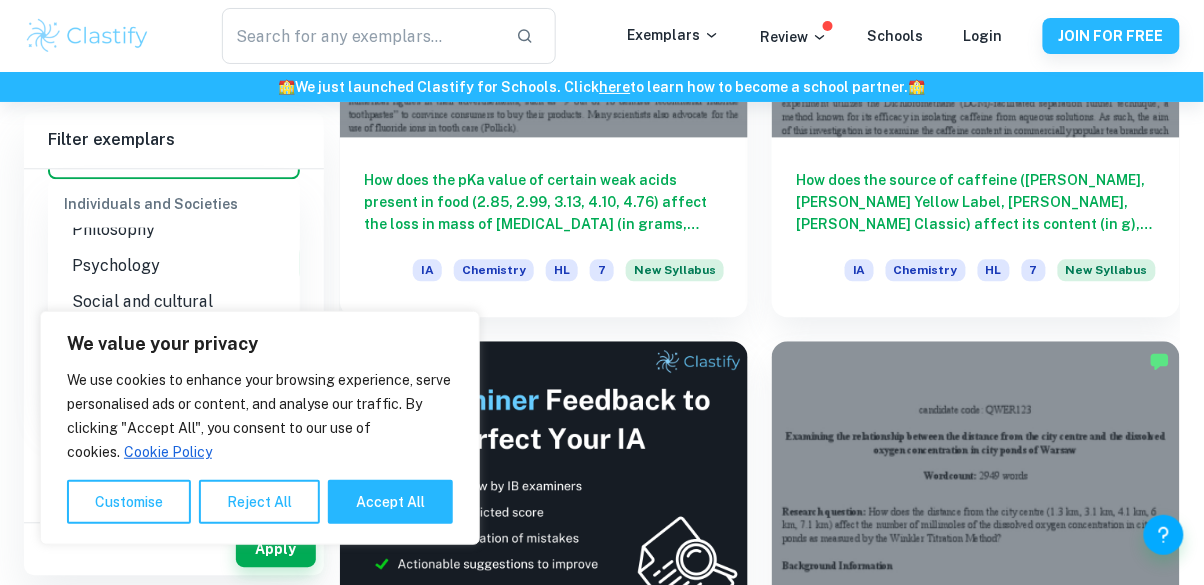 click on "Accept All" at bounding box center (390, 502) 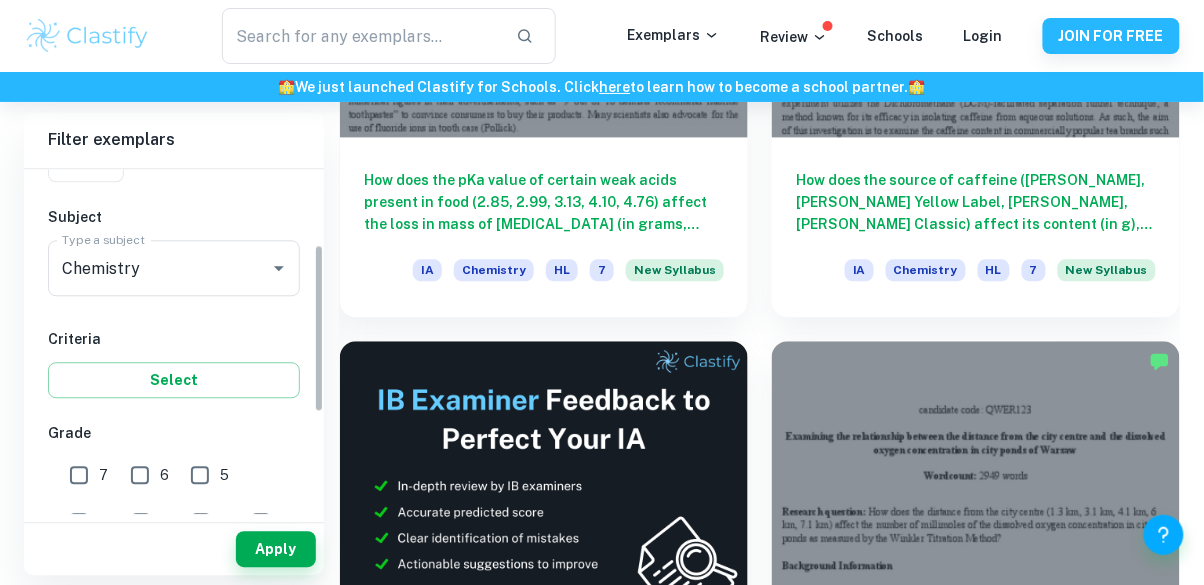 scroll, scrollTop: 179, scrollLeft: 0, axis: vertical 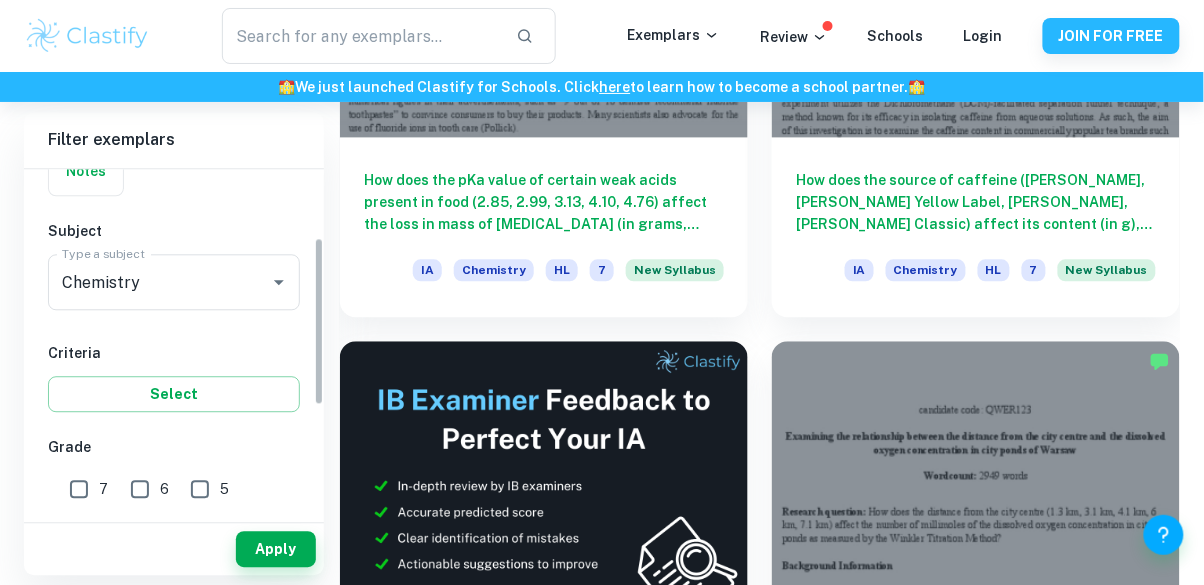 click 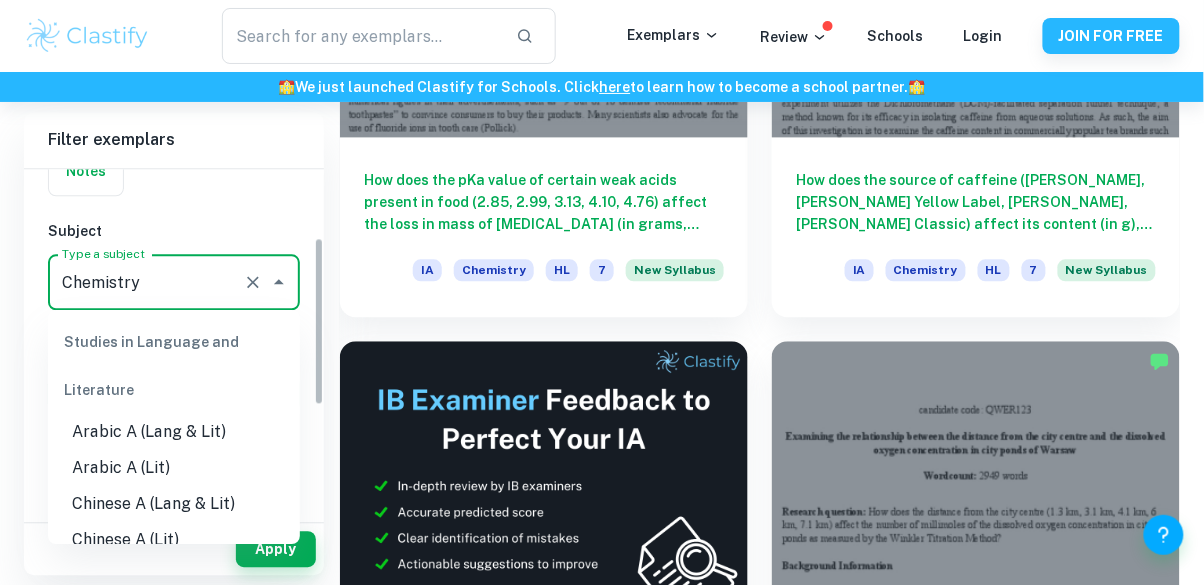scroll, scrollTop: 2280, scrollLeft: 0, axis: vertical 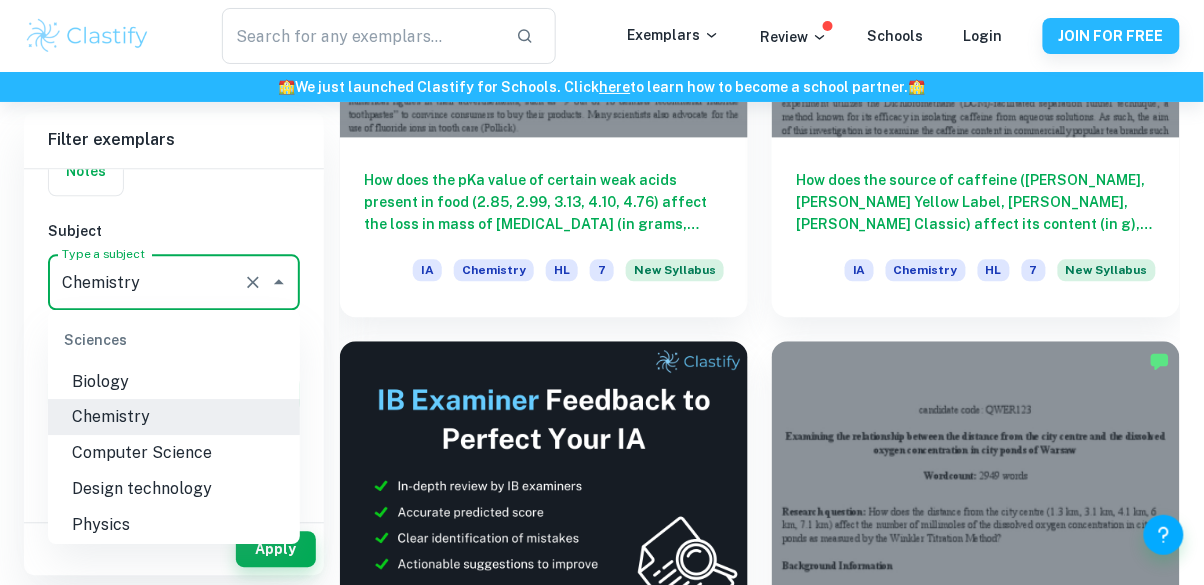 click on "Physics" at bounding box center (174, 525) 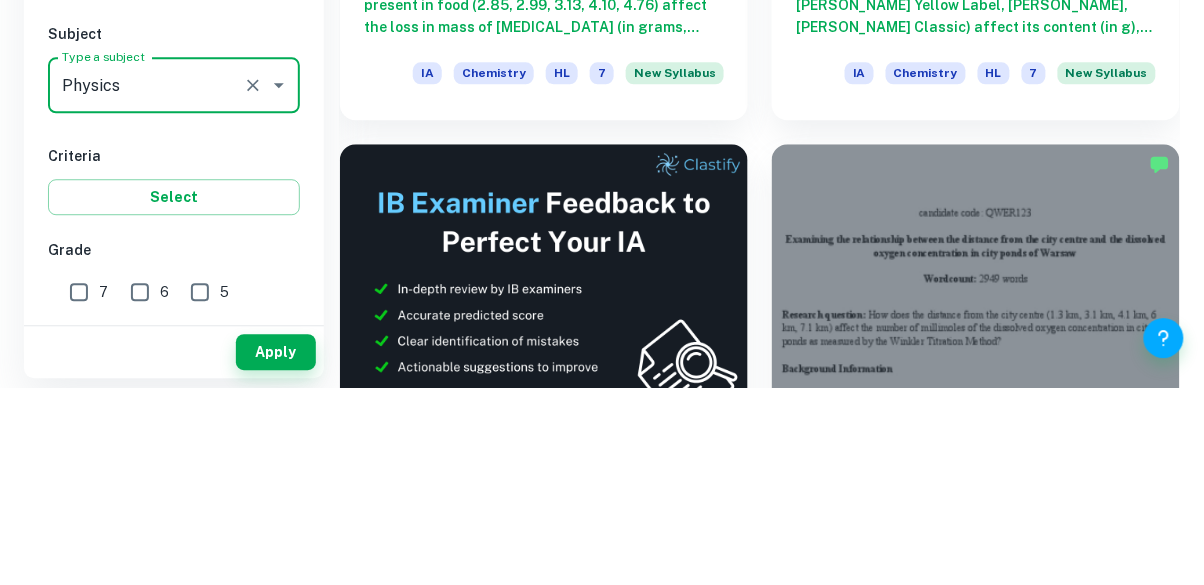 scroll, scrollTop: 909, scrollLeft: 0, axis: vertical 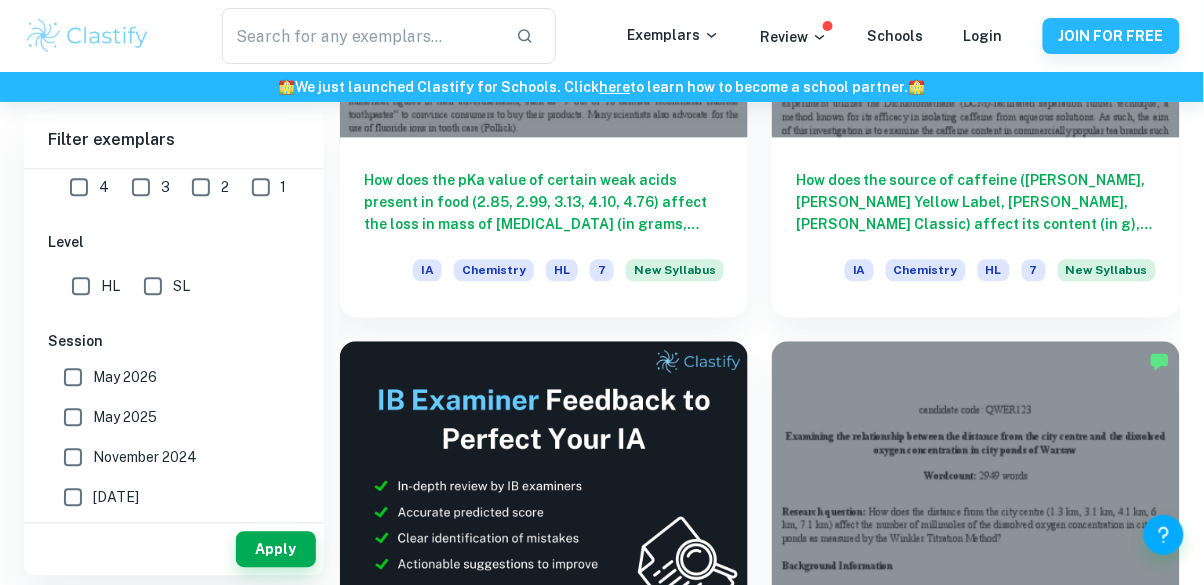 click on "HL" at bounding box center (81, 286) 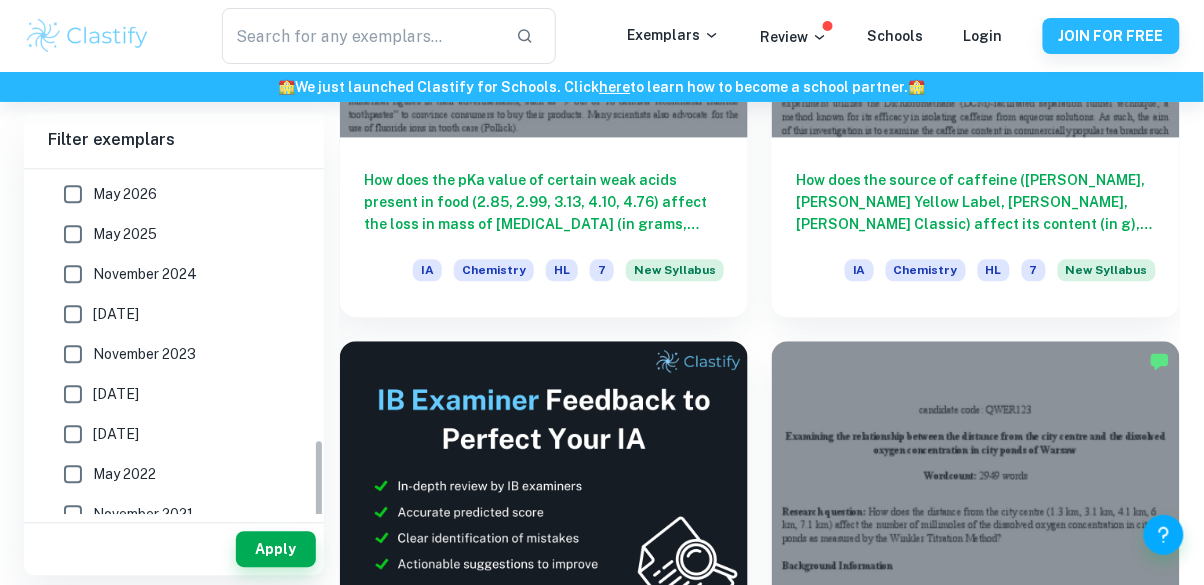 scroll, scrollTop: 714, scrollLeft: 0, axis: vertical 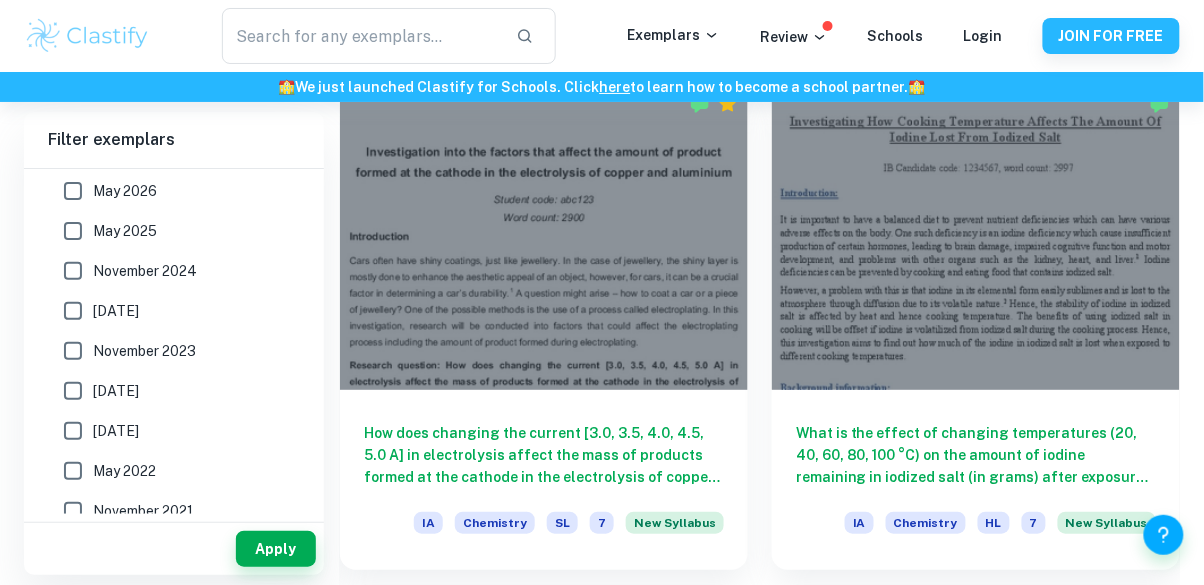 click on "Apply" at bounding box center (276, 549) 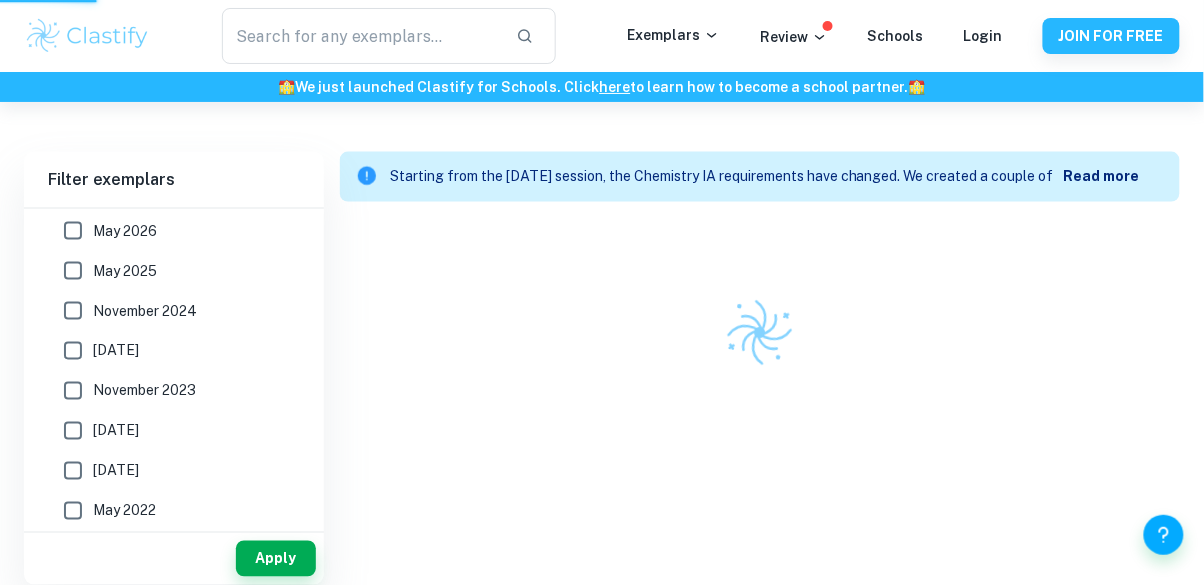 scroll, scrollTop: 492, scrollLeft: 0, axis: vertical 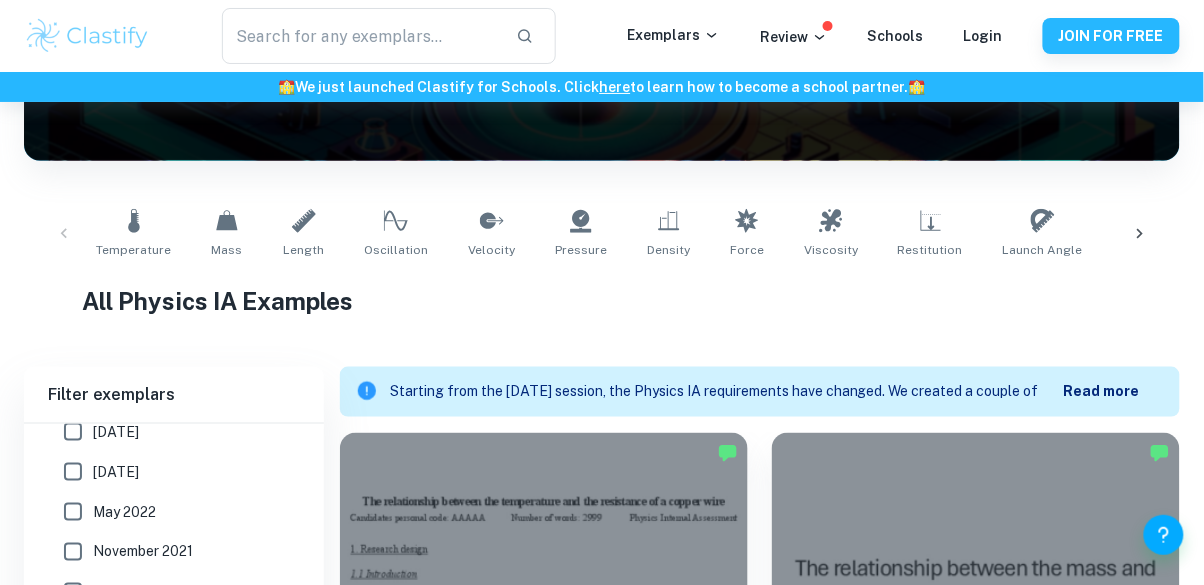 click 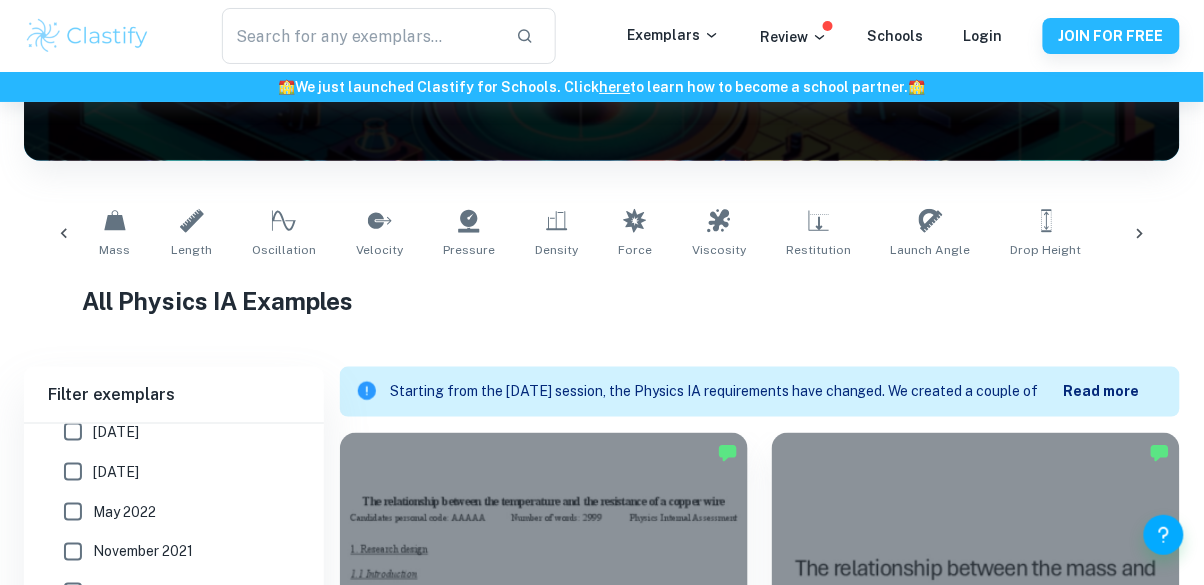 scroll, scrollTop: 0, scrollLeft: 134, axis: horizontal 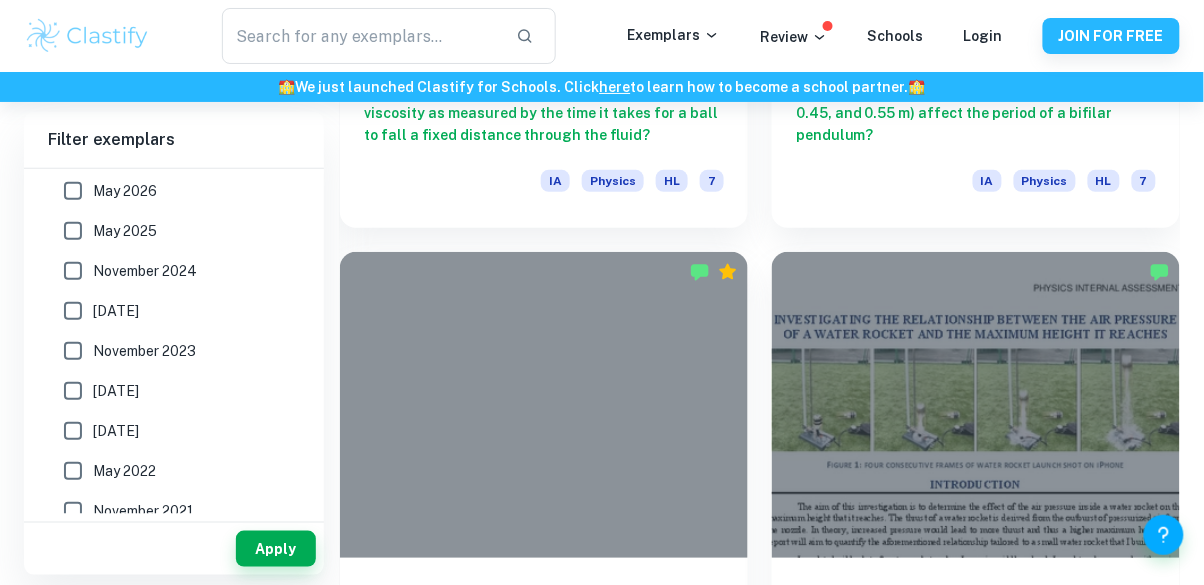 click at bounding box center [976, 405] 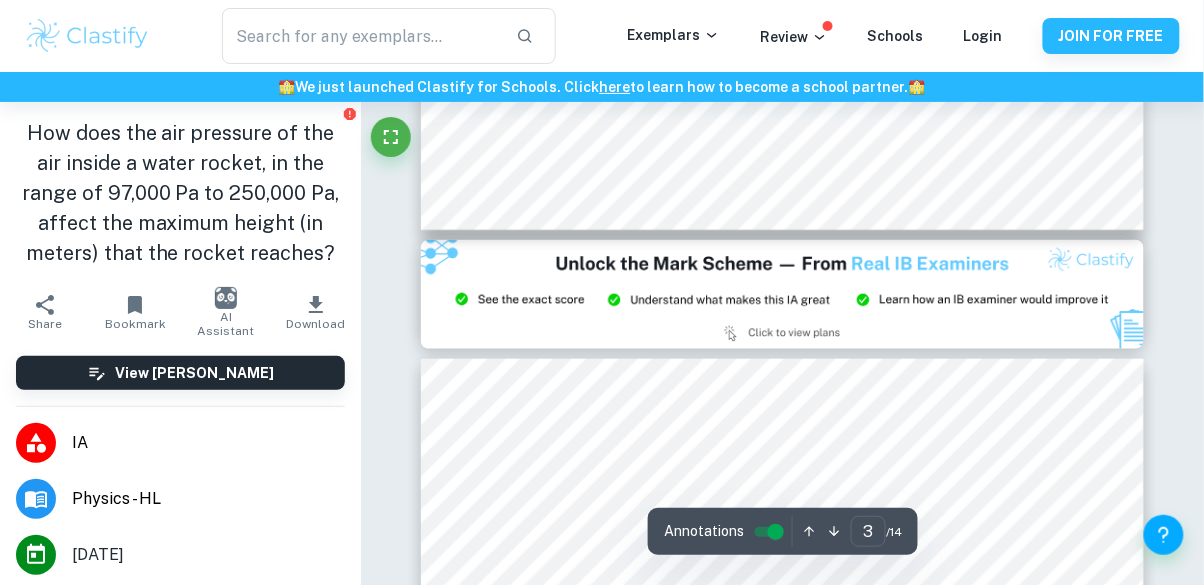 scroll, scrollTop: 2065, scrollLeft: 0, axis: vertical 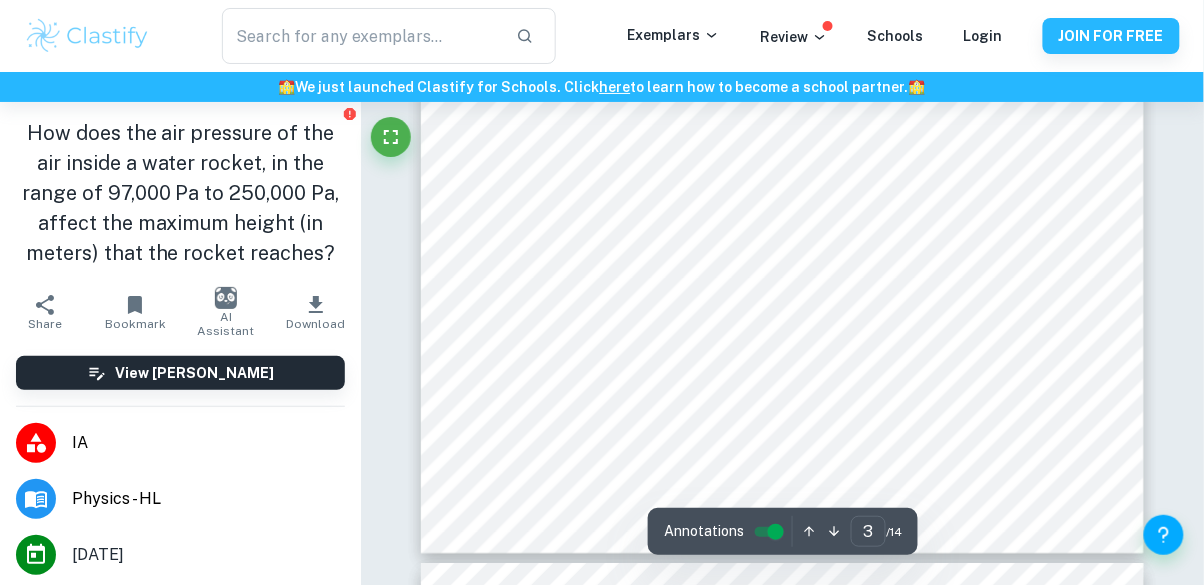 type on "4" 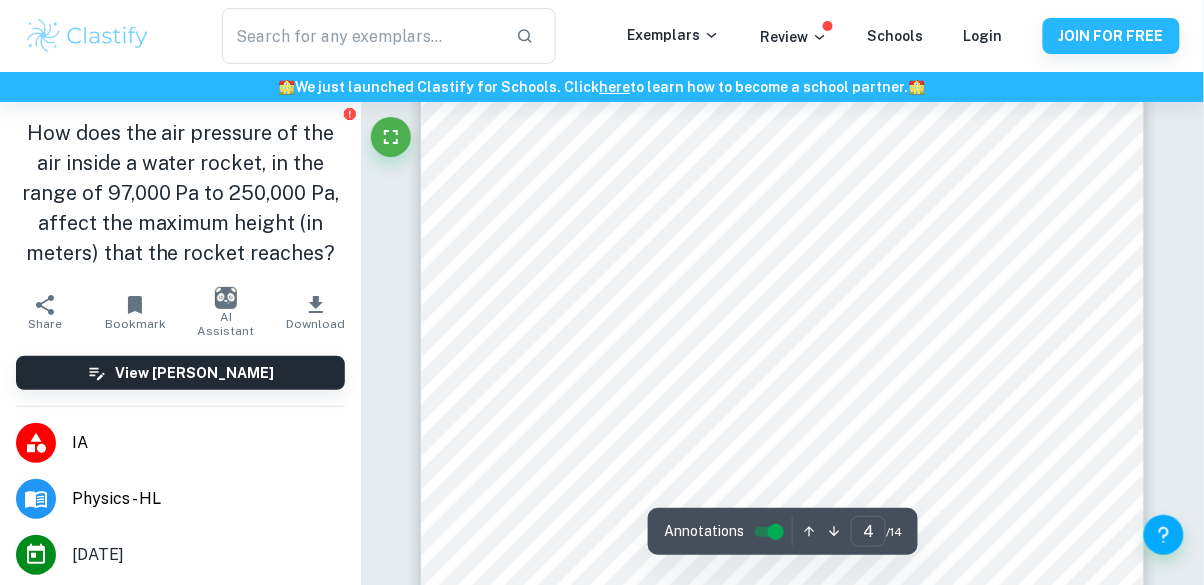 scroll, scrollTop: 3384, scrollLeft: 0, axis: vertical 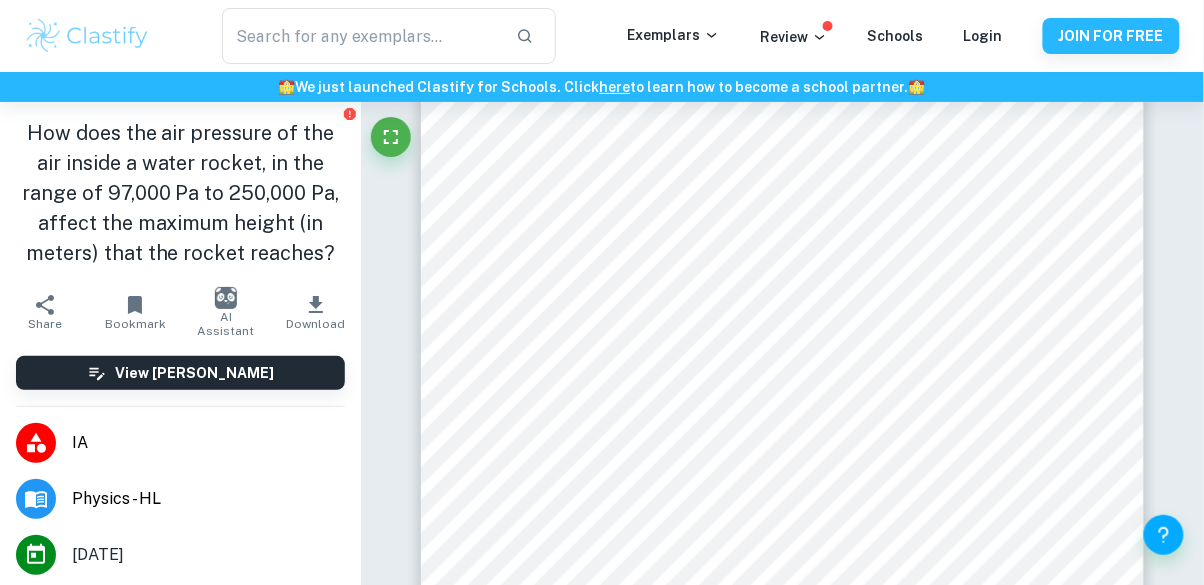 click at bounding box center [361, -3282] 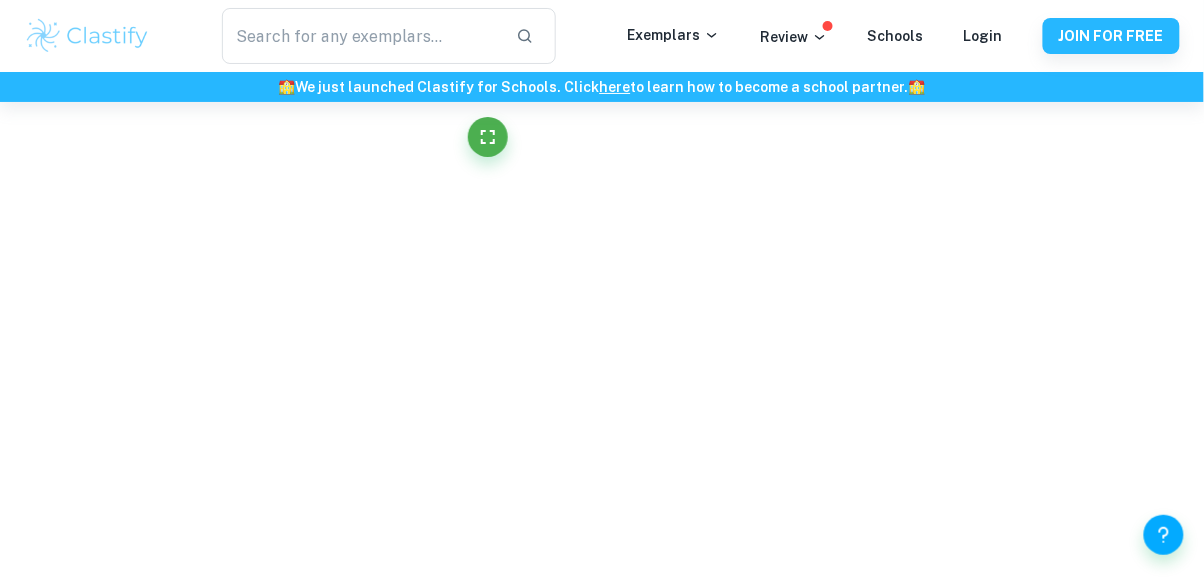 click on "We value your privacy We use cookies to enhance your browsing experience, serve personalised ads or content, and analyse our traffic. By clicking "Accept All", you consent to our use of cookies.   Cookie Policy Customise   Reject All   Accept All   Customise Consent Preferences   We use cookies to help you navigate efficiently and perform certain functions. You will find detailed information about all cookies under each consent category below. The cookies that are categorised as "Necessary" are stored on your browser as they are essential for enabling the basic functionalities of the site. ...  Show more For more information on how Google's third-party cookies operate and handle your data, see:   Google Privacy Policy Necessary Always Active Necessary cookies are required to enable the basic features of this site, such as providing secure log-in or adjusting your consent preferences. These cookies do not store any personally identifiable data. Functional Analytics Performance Advertisement Uncategorised" at bounding box center (602, -3092) 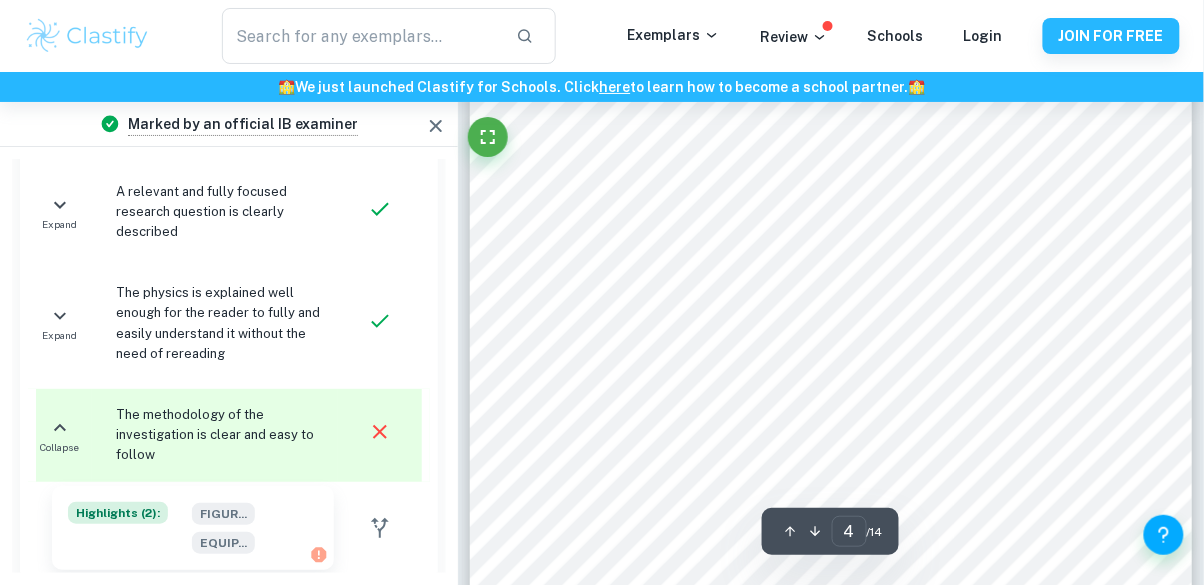 click 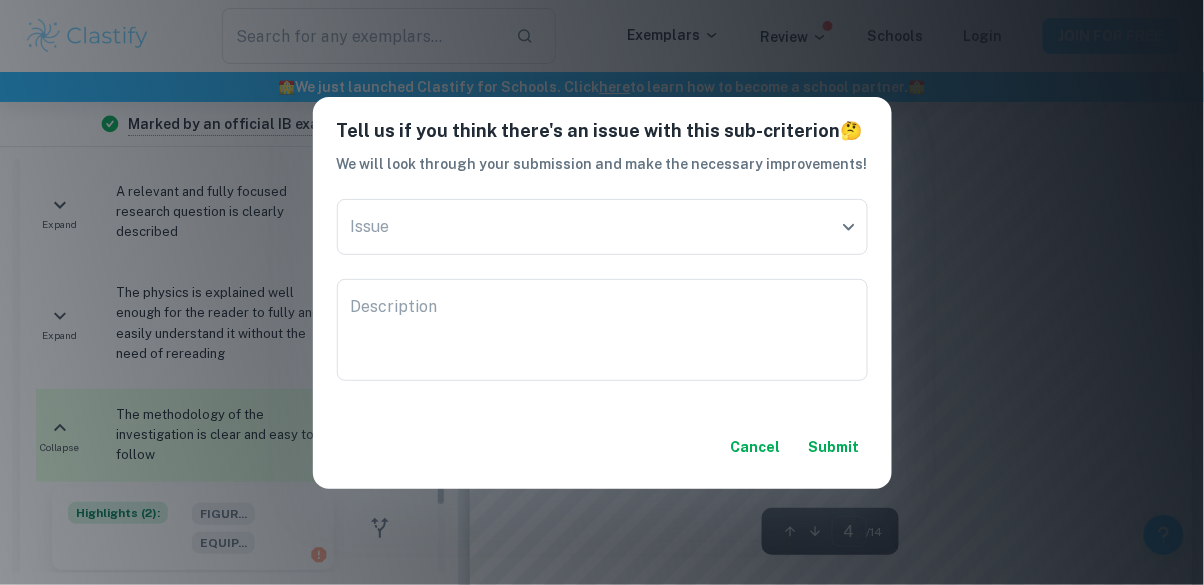 click on "Cancel Submit" at bounding box center [602, 447] 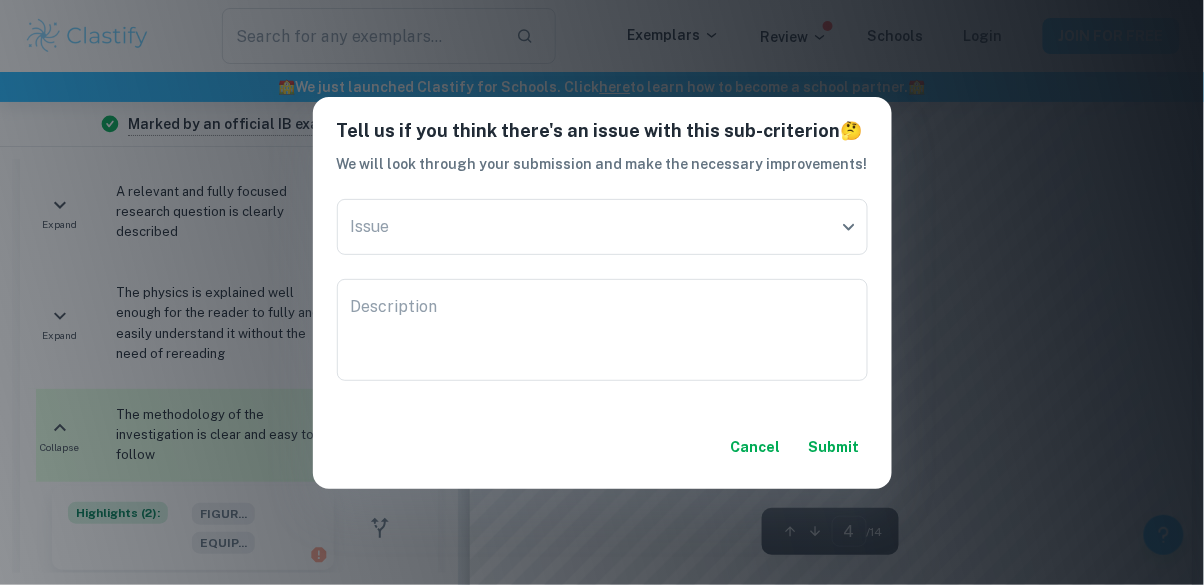 click on "Tell us if you think there's an issue with this sub-criterion  🤔 We will look through your submission and make the necessary improvements! Issue ​ Issue Description x Description Cancel Submit" at bounding box center [602, 292] 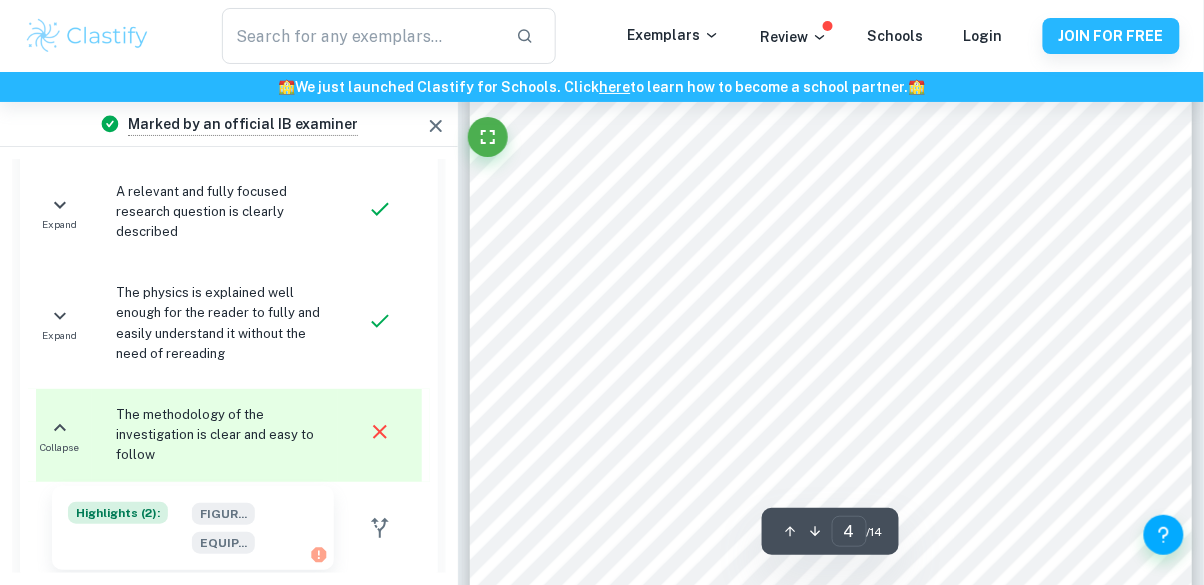 click on "FIGUR ..." at bounding box center (223, 514) 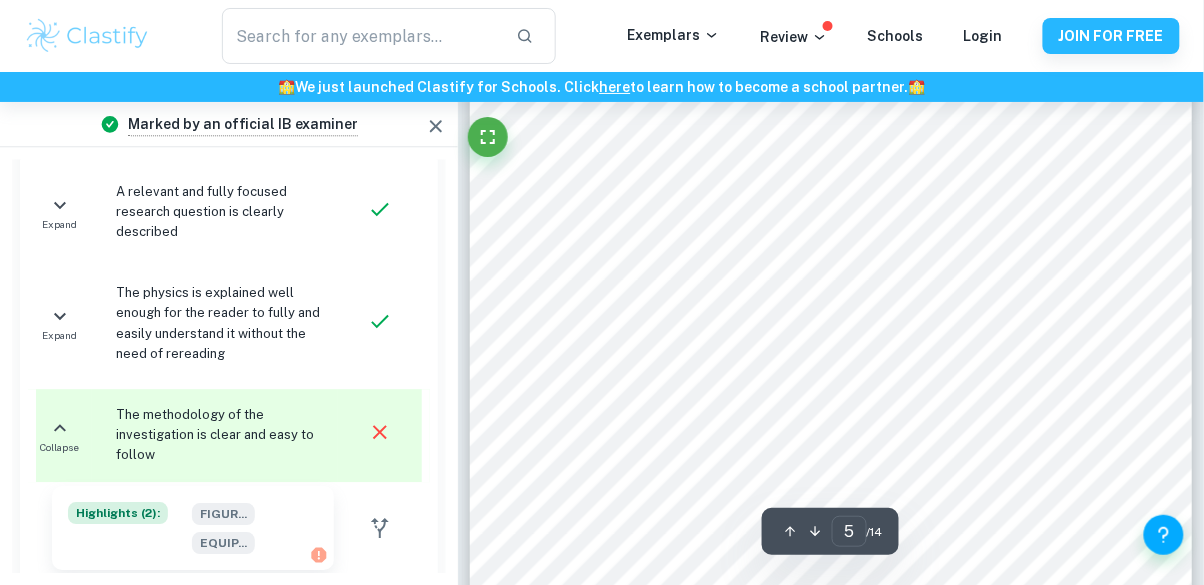 click on "EQUIP ..." at bounding box center (223, 543) 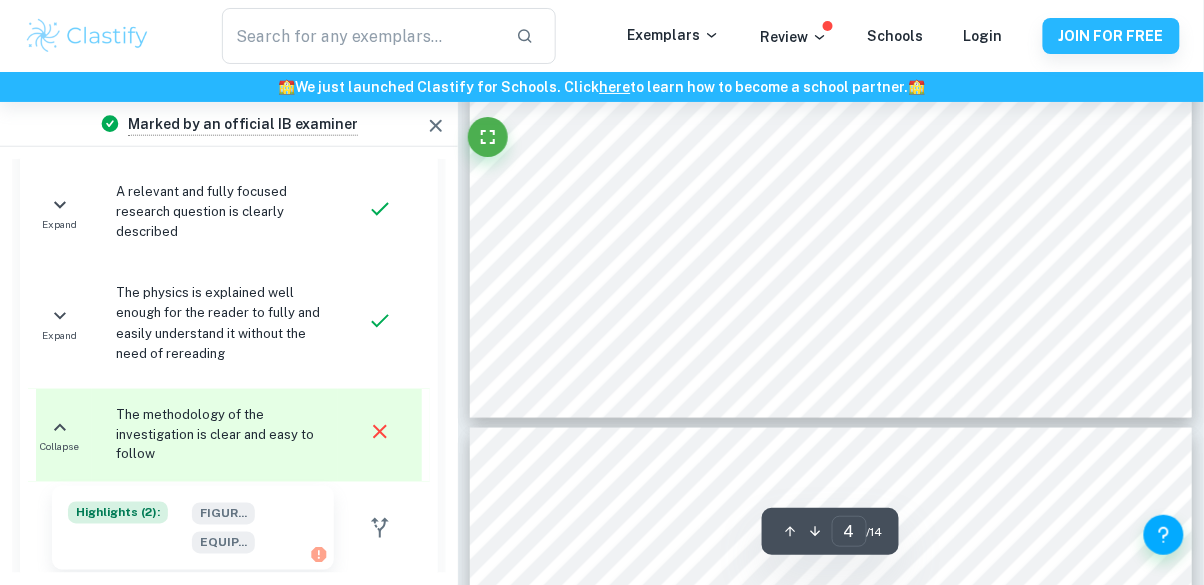 click on "FIGUR ..." at bounding box center (223, 514) 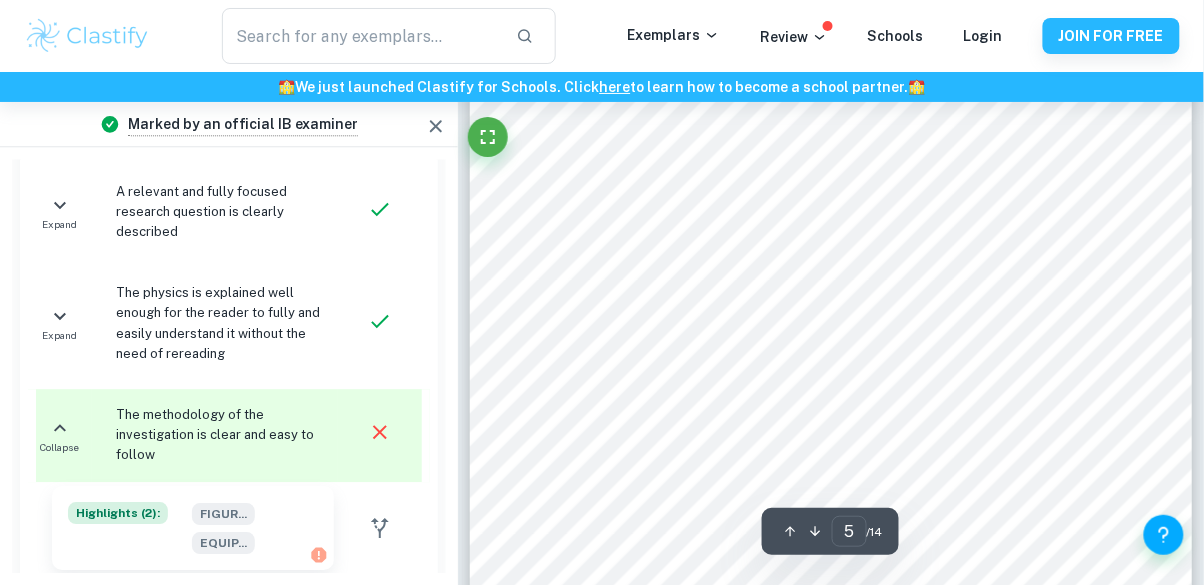 scroll, scrollTop: 4464, scrollLeft: 0, axis: vertical 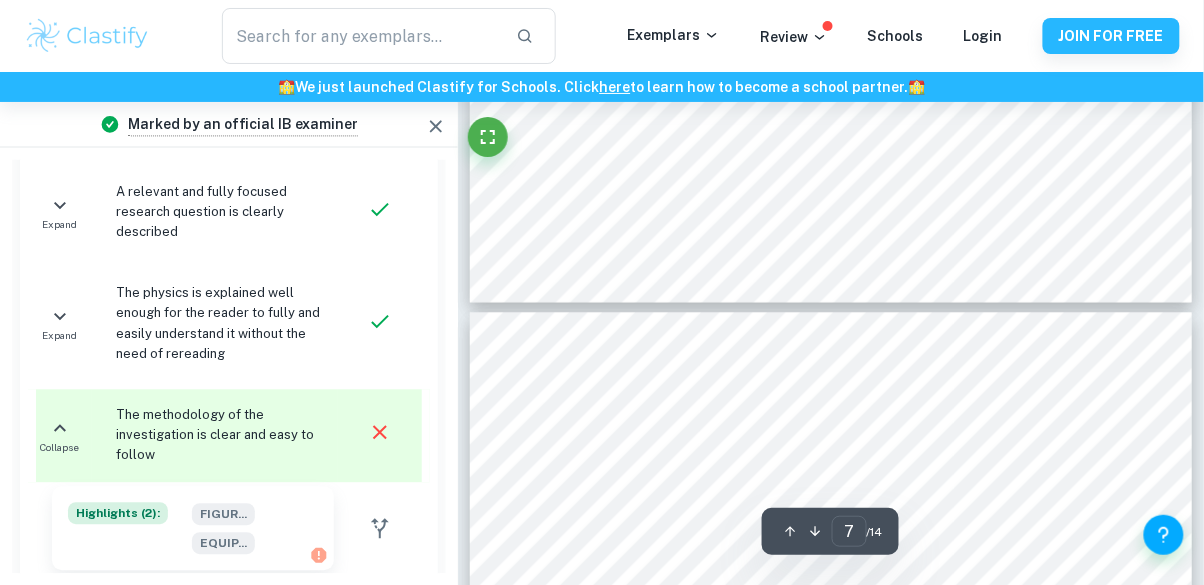 type on "6" 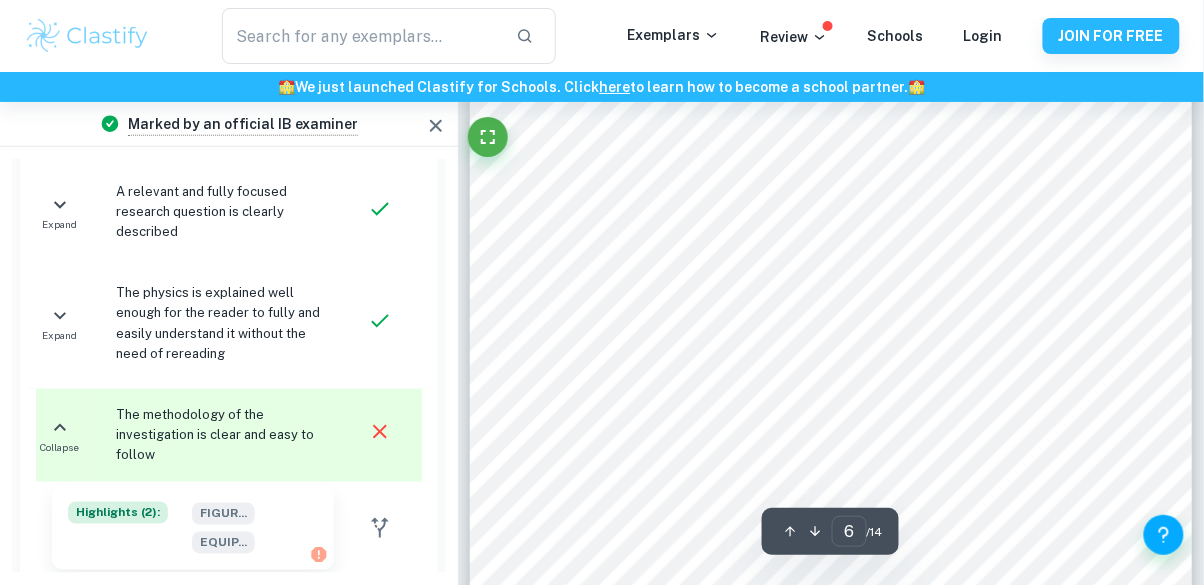 scroll, scrollTop: 5465, scrollLeft: 0, axis: vertical 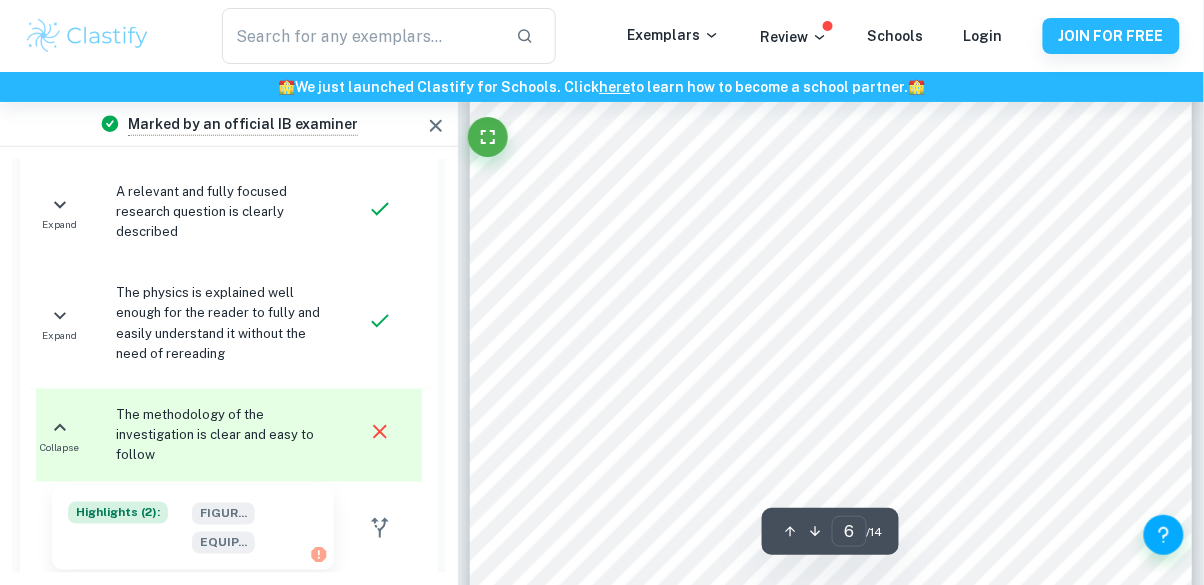 click at bounding box center [458, -5363] 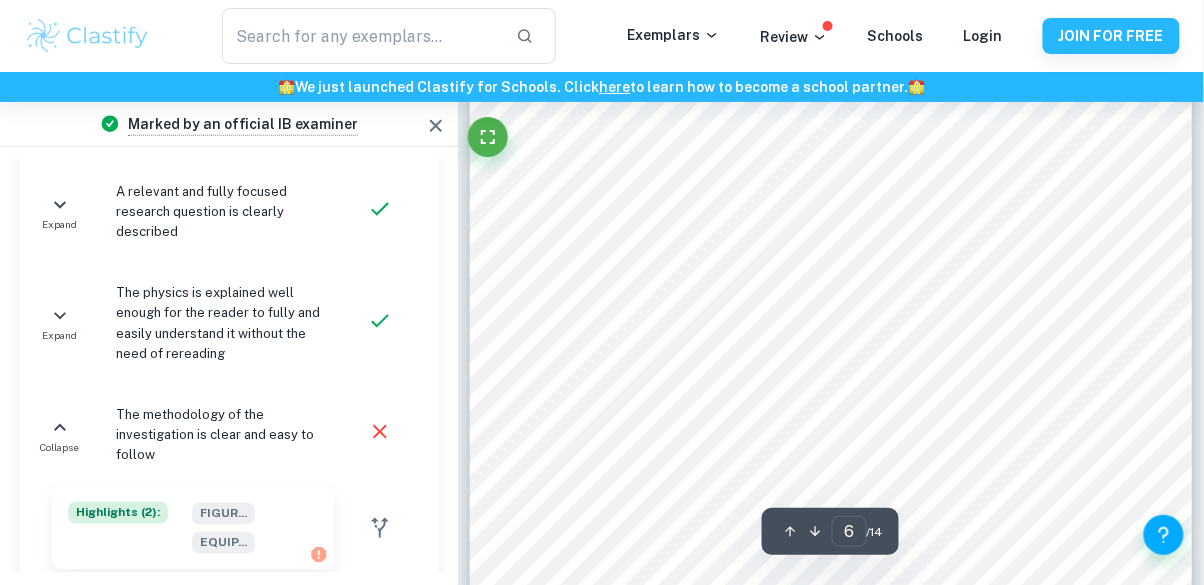 click at bounding box center [613, 436] 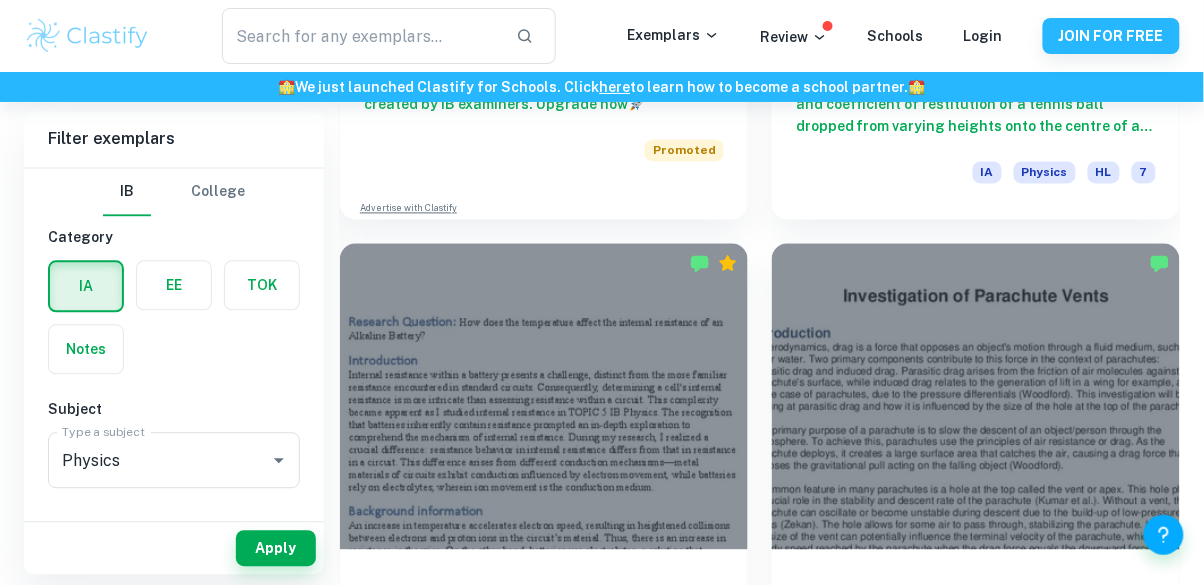 scroll, scrollTop: 2537, scrollLeft: 0, axis: vertical 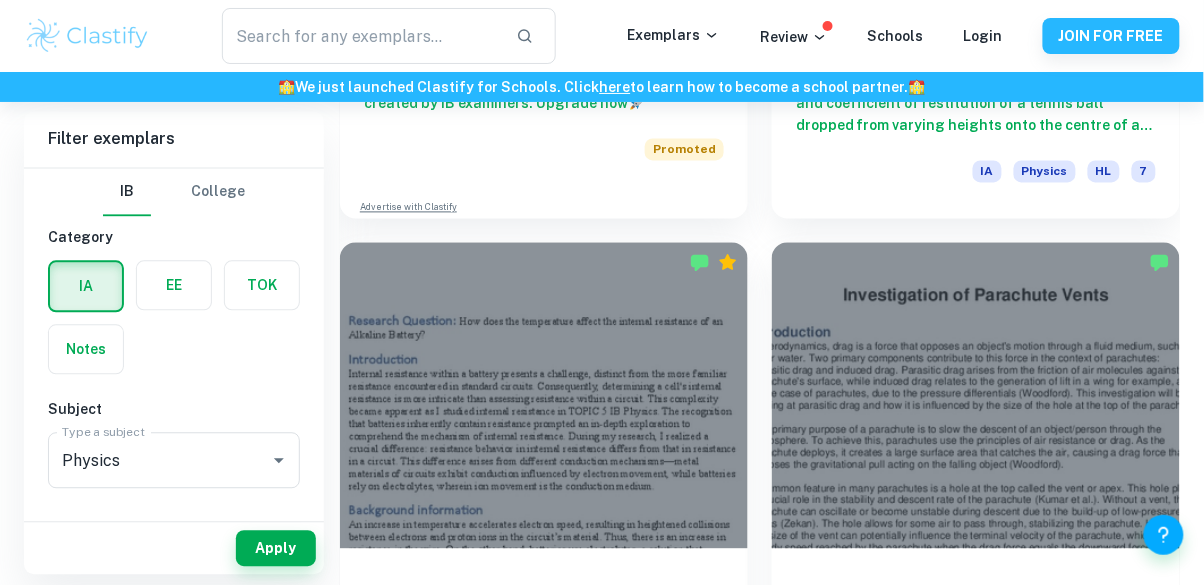 click on "How does the diameter of a parachute vent affect its terminal velocity when falling through air? IA Physics HL 7" at bounding box center (976, 639) 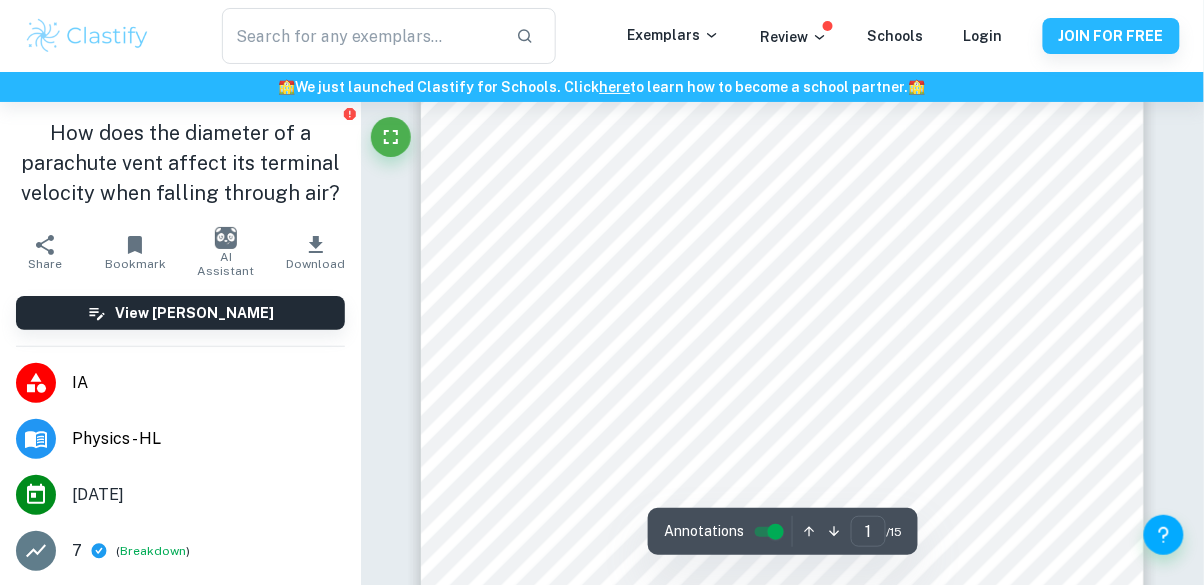 scroll, scrollTop: 302, scrollLeft: 0, axis: vertical 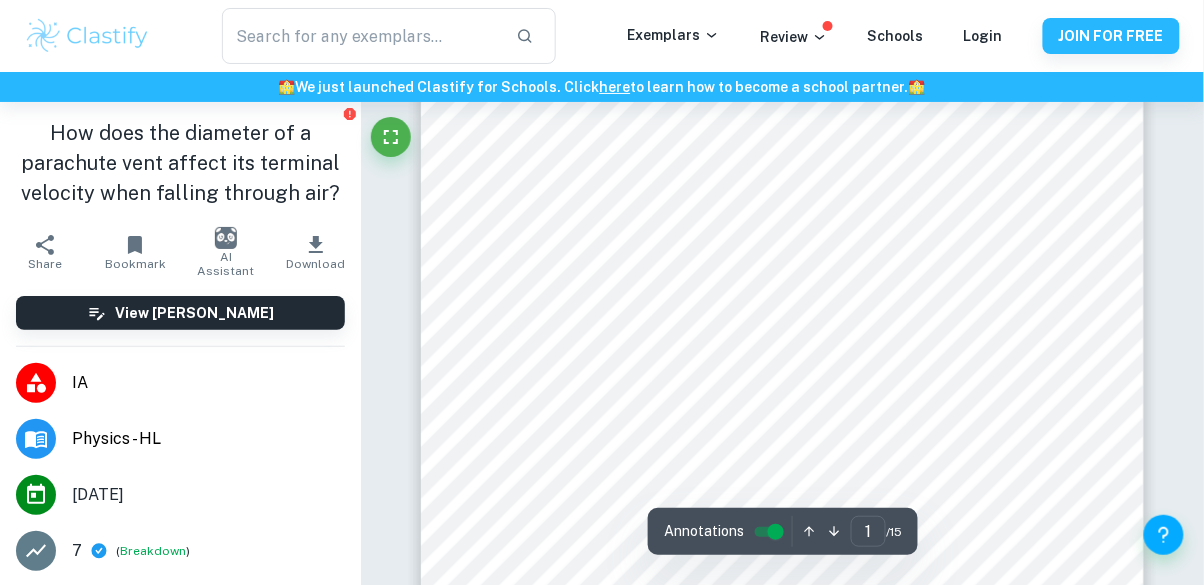 click on "AI Assistant" at bounding box center (226, 264) 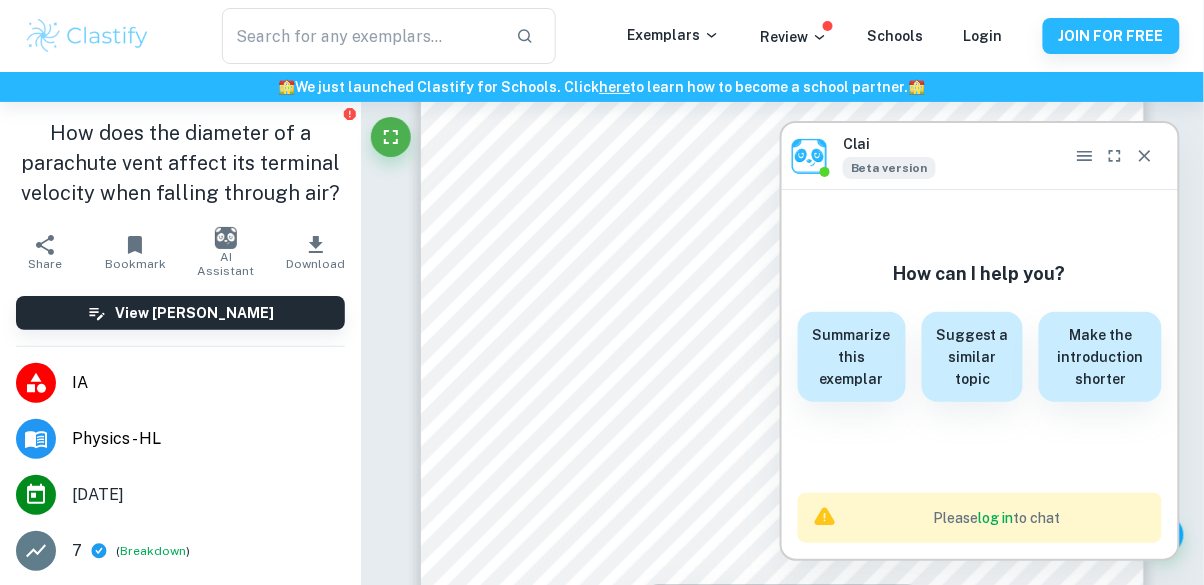 click on "AI Assistant" at bounding box center [226, 264] 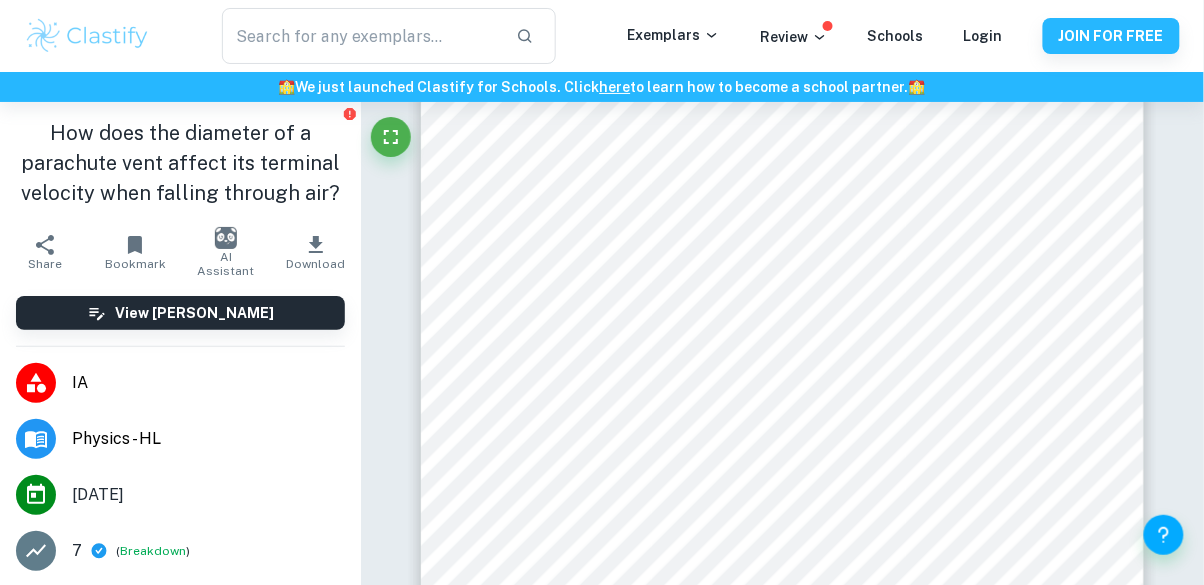 click on "AI Assistant" at bounding box center [226, 264] 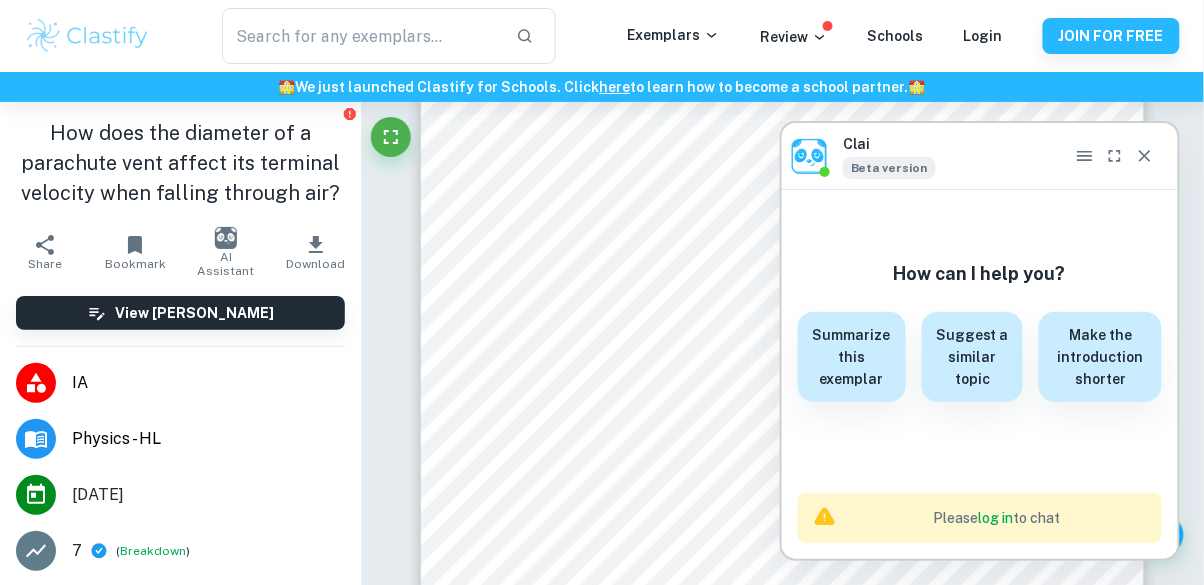 click on "AI Assistant" at bounding box center (226, 264) 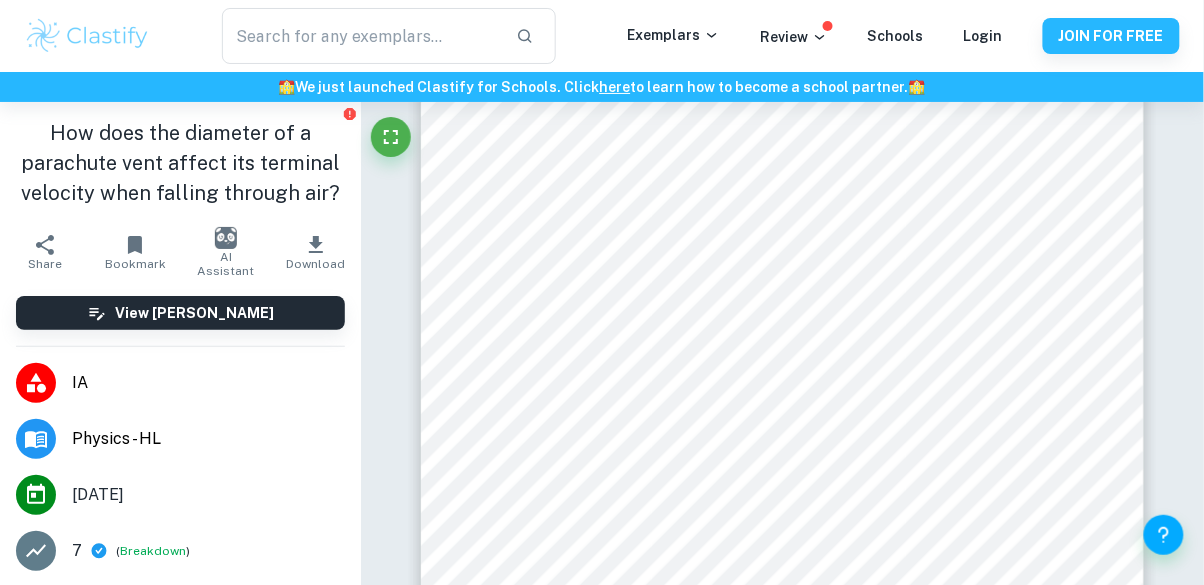 click on "AI Assistant" at bounding box center [226, 264] 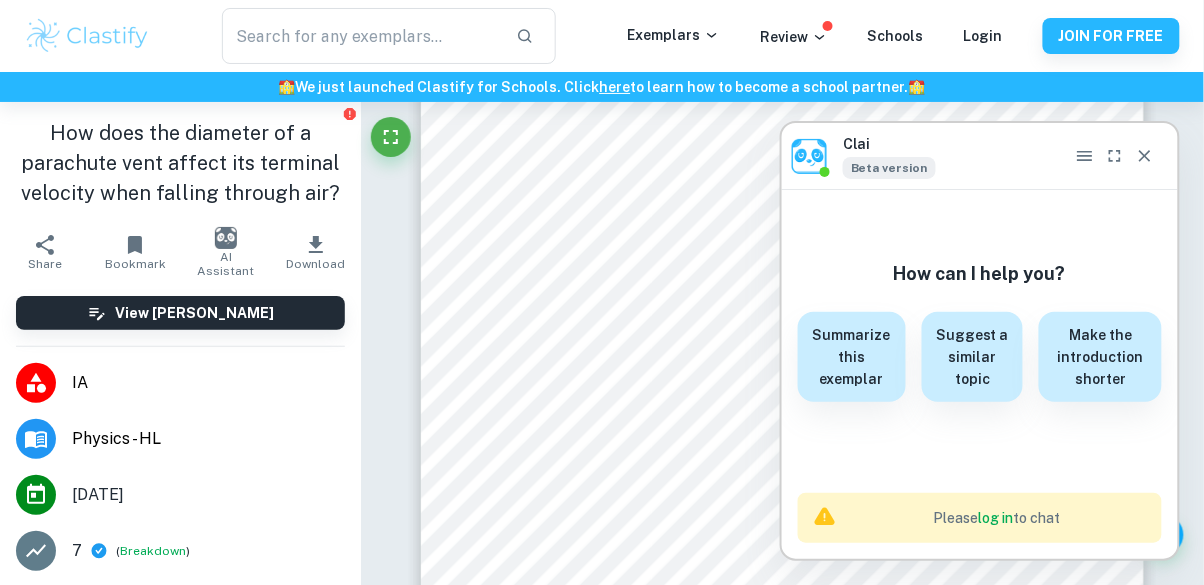 click on "AI Assistant" at bounding box center (226, 264) 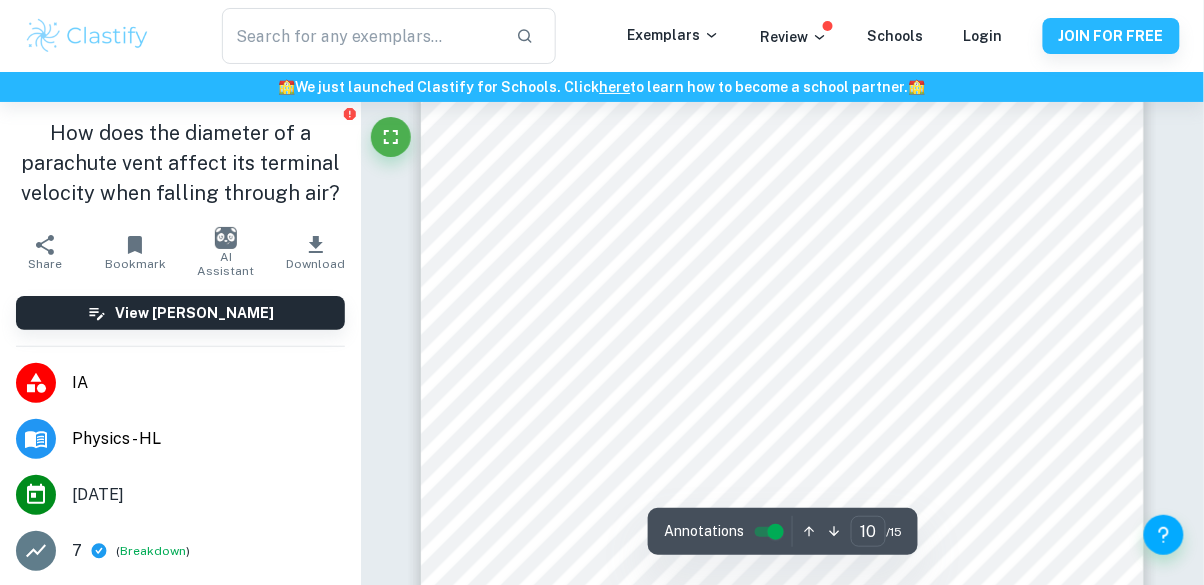 scroll, scrollTop: 9087, scrollLeft: 0, axis: vertical 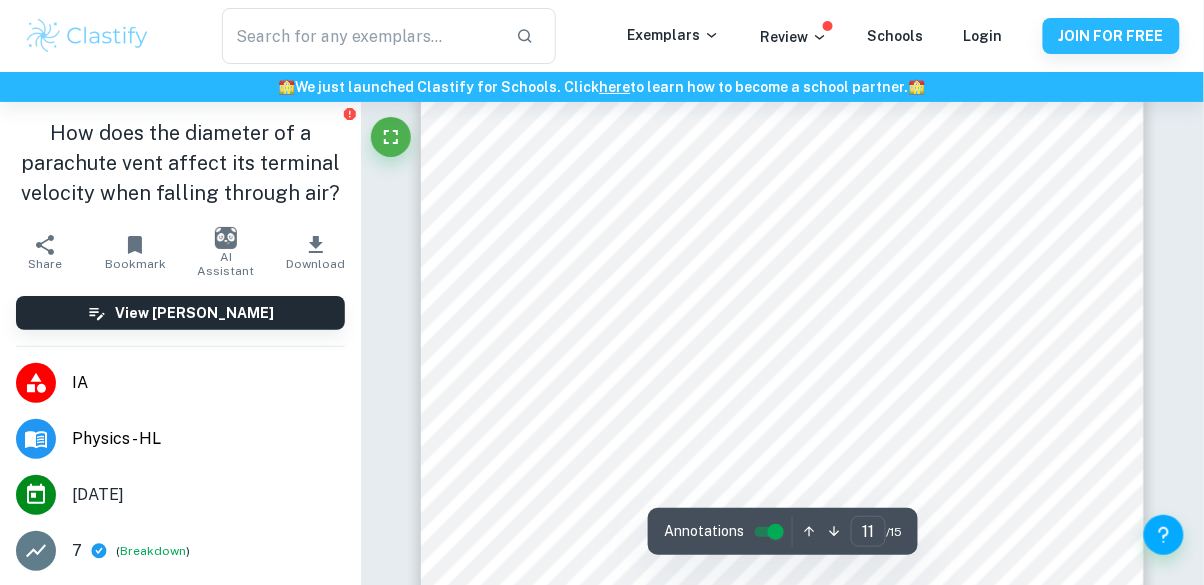 type on "10" 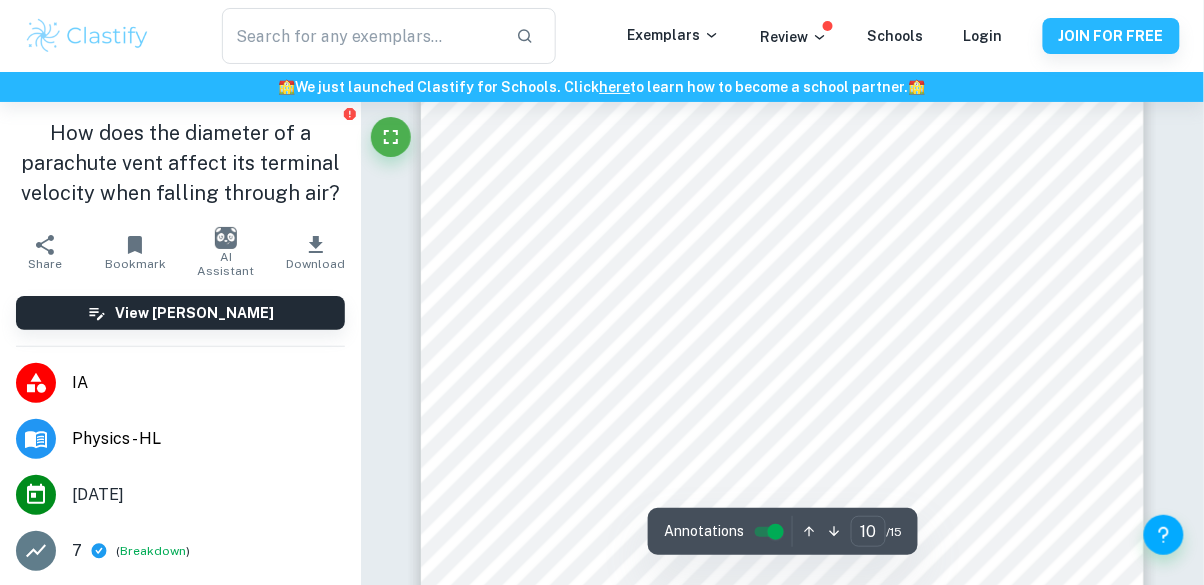 scroll, scrollTop: 10032, scrollLeft: 0, axis: vertical 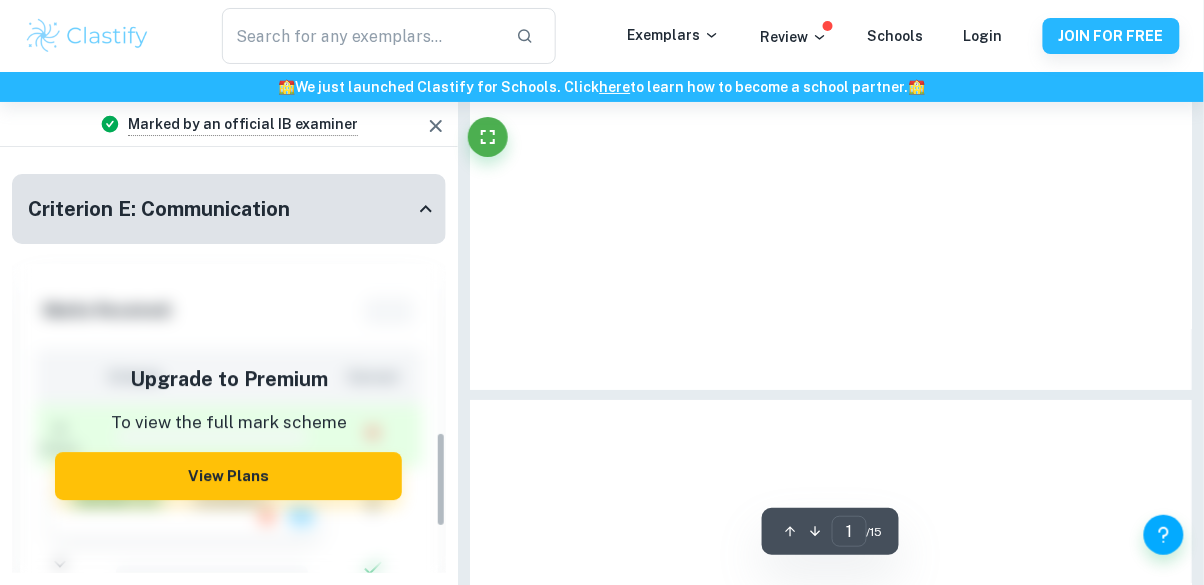 type on "10" 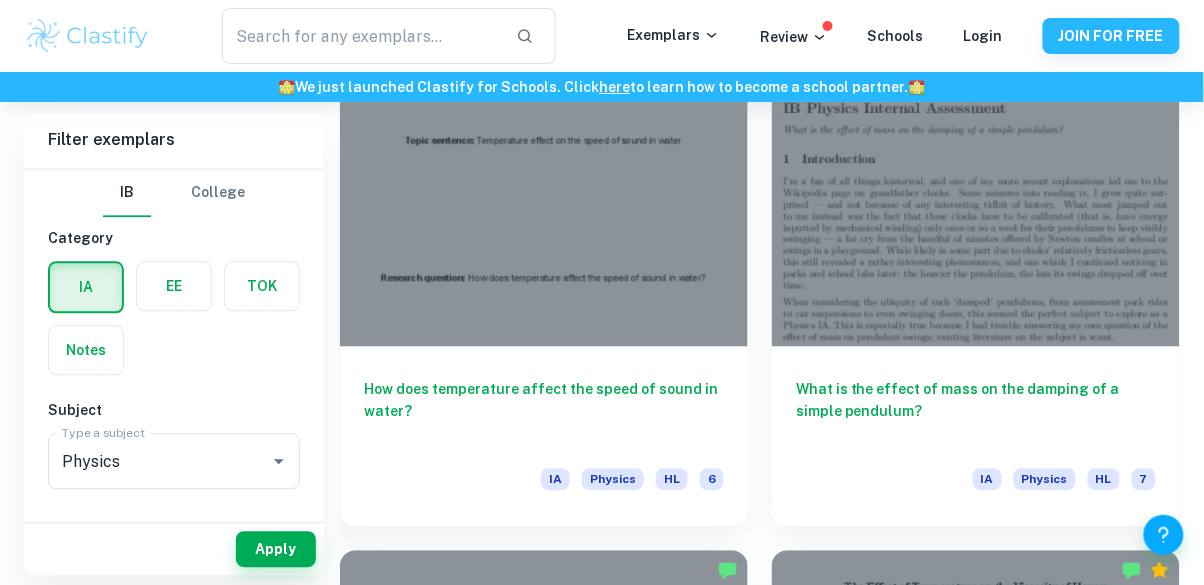 scroll, scrollTop: 4269, scrollLeft: 0, axis: vertical 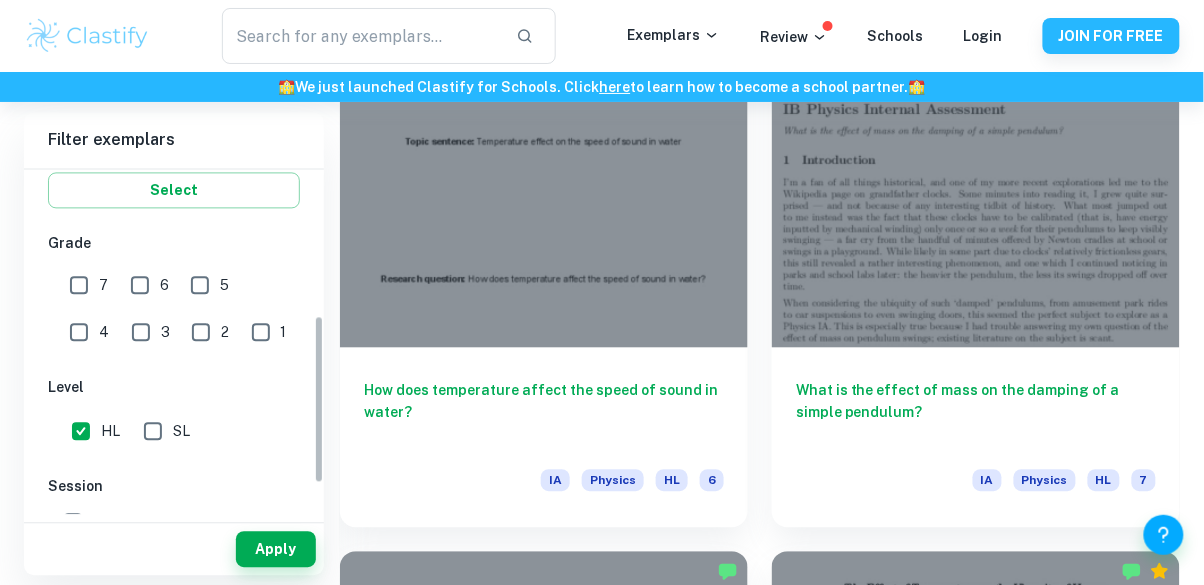 click on "7" at bounding box center [79, 285] 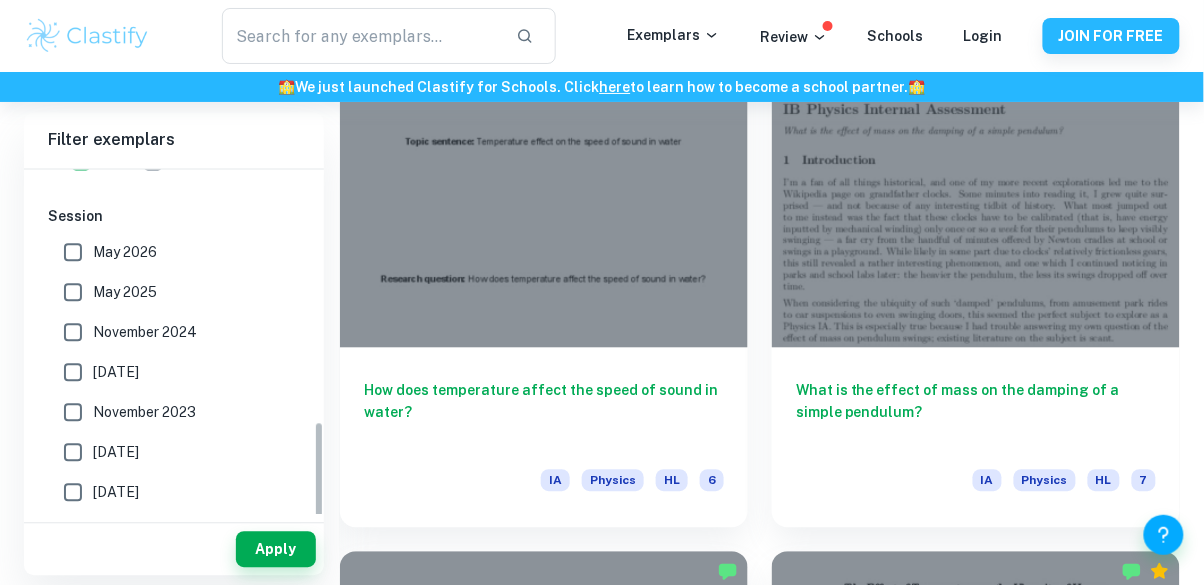 scroll, scrollTop: 714, scrollLeft: 0, axis: vertical 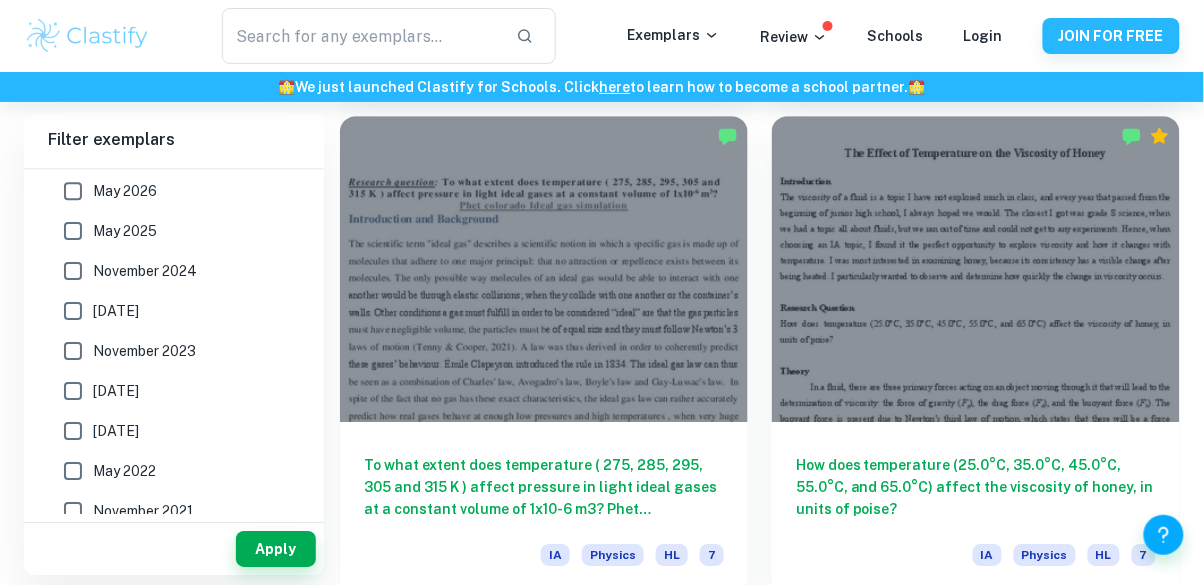 click on "Apply" at bounding box center [276, 549] 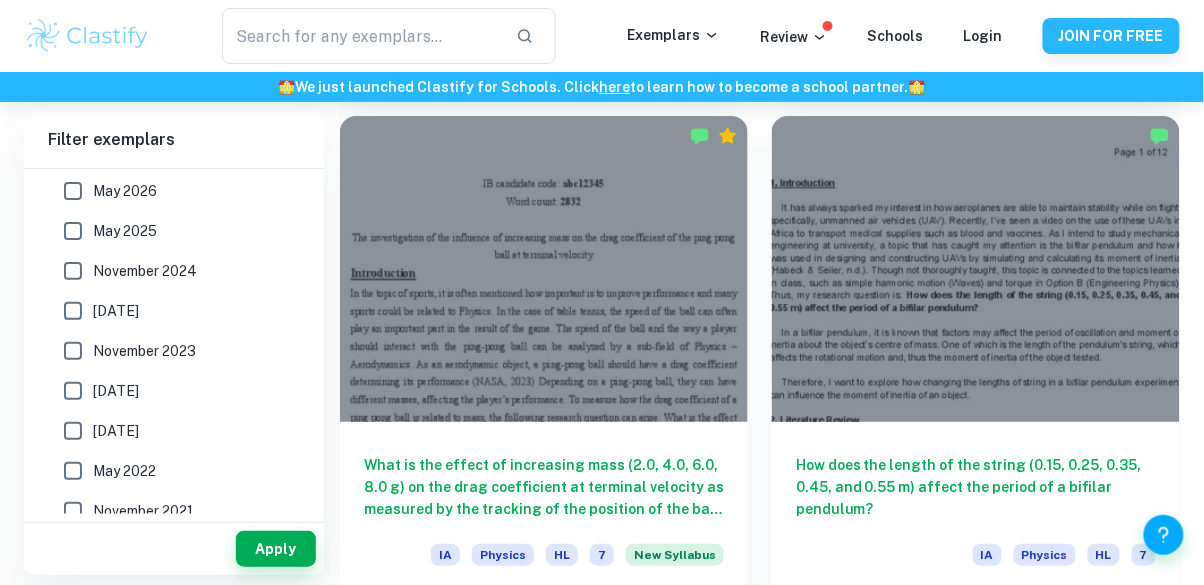scroll, scrollTop: 1607, scrollLeft: 0, axis: vertical 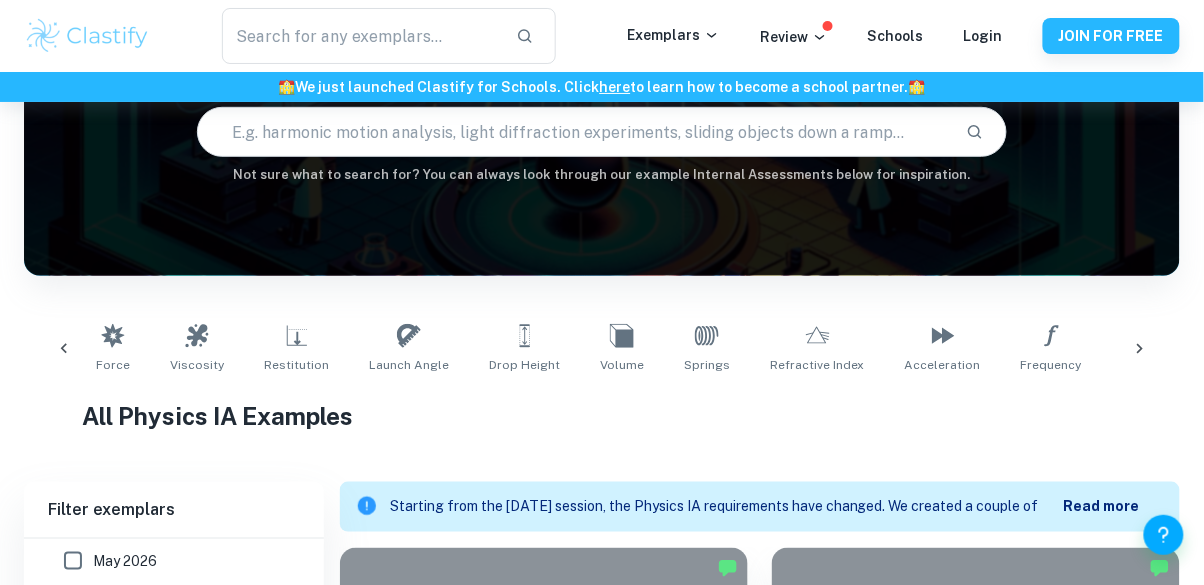 click on "Springs" at bounding box center [707, 349] 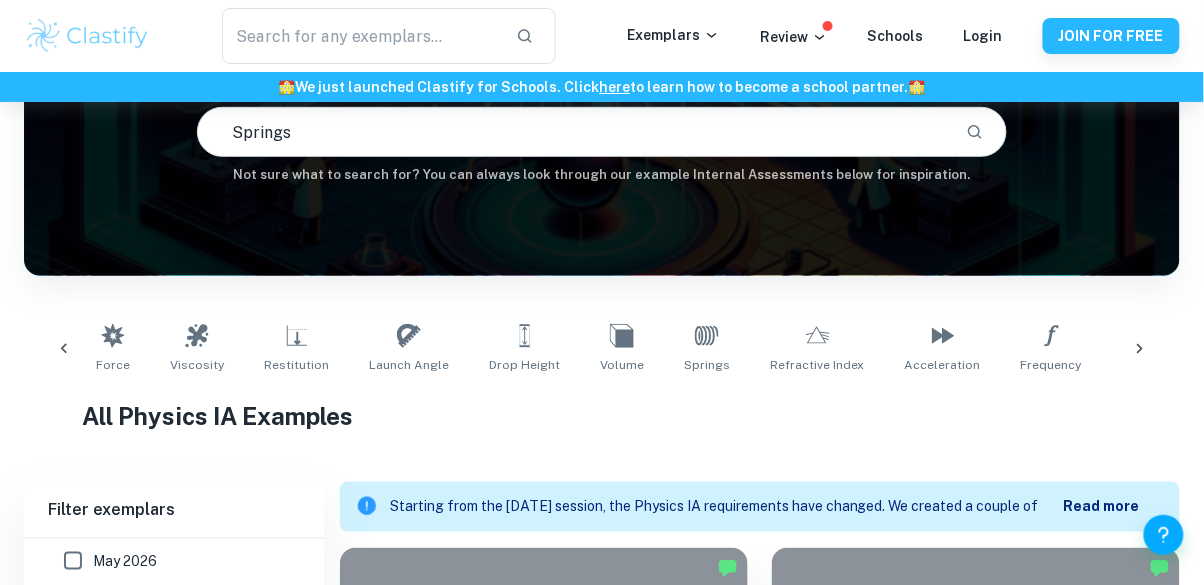 scroll, scrollTop: 0, scrollLeft: 0, axis: both 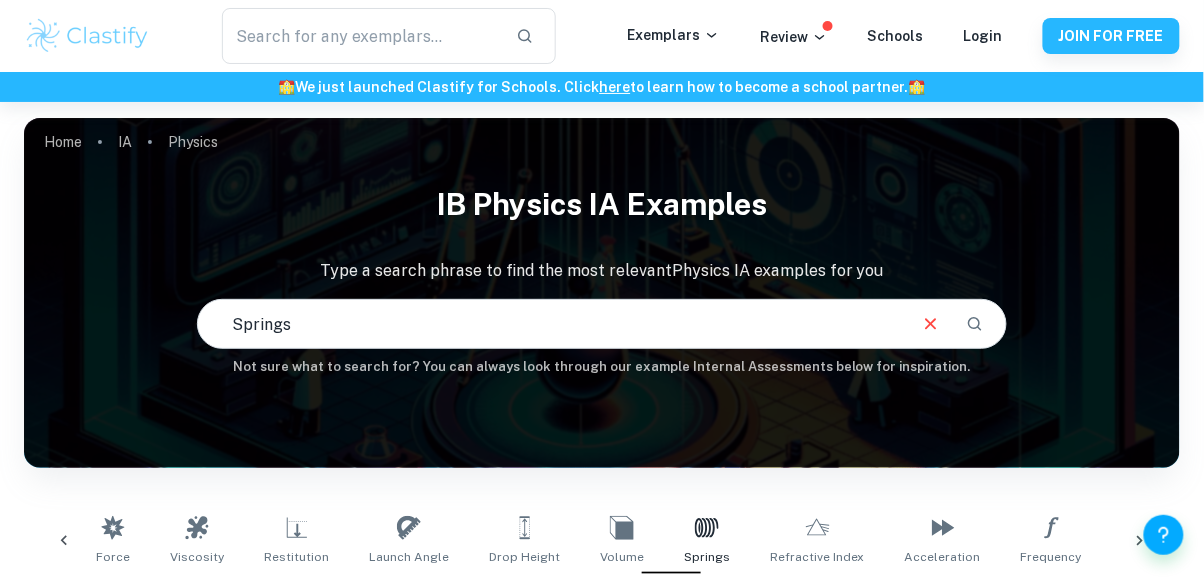 click on "Drop Height" at bounding box center [524, 541] 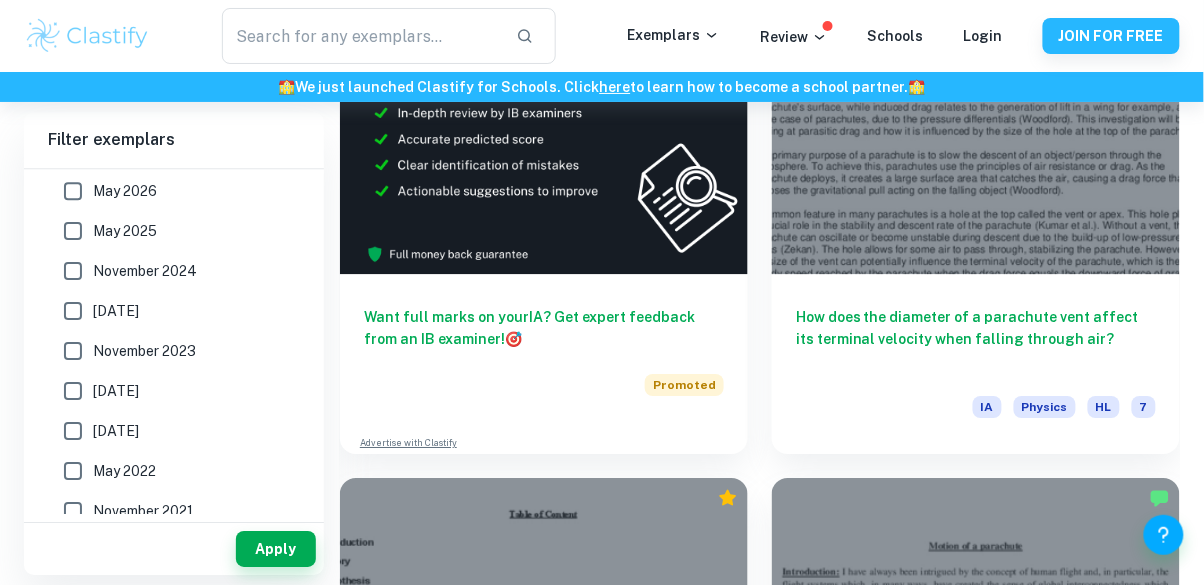 scroll, scrollTop: 1282, scrollLeft: 0, axis: vertical 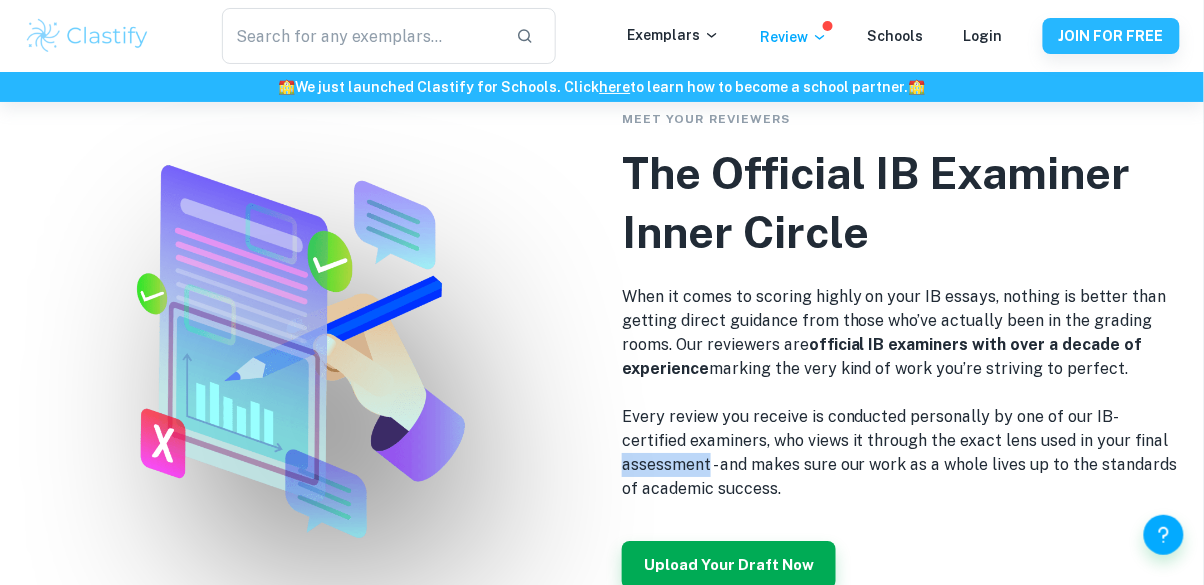 click on "Every review you receive is conducted personally by one of our IB-certified examiners, who views it through the exact lens used in your final assessment - and makes sure our work as a whole lives up to the standards of academic success." at bounding box center (901, 453) 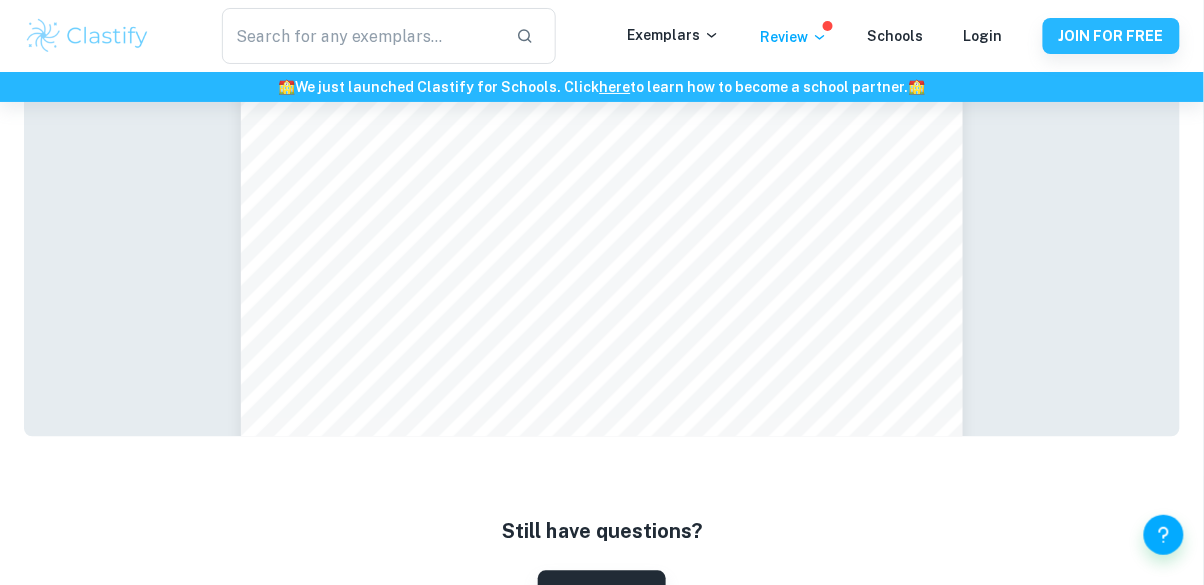 scroll, scrollTop: 5772, scrollLeft: 0, axis: vertical 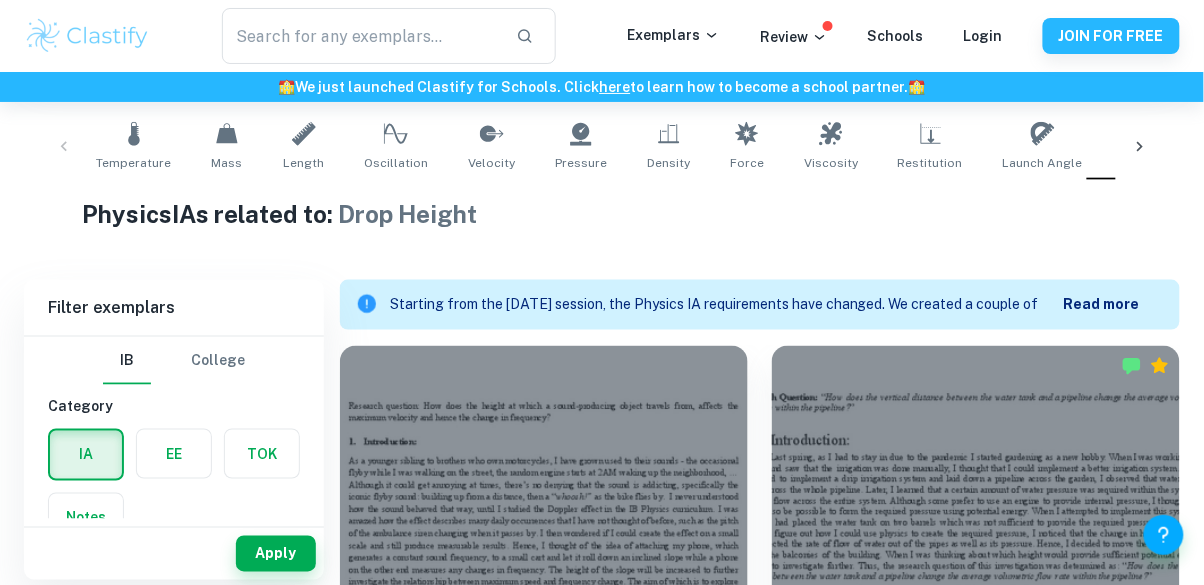click on "Velocity" at bounding box center [491, 163] 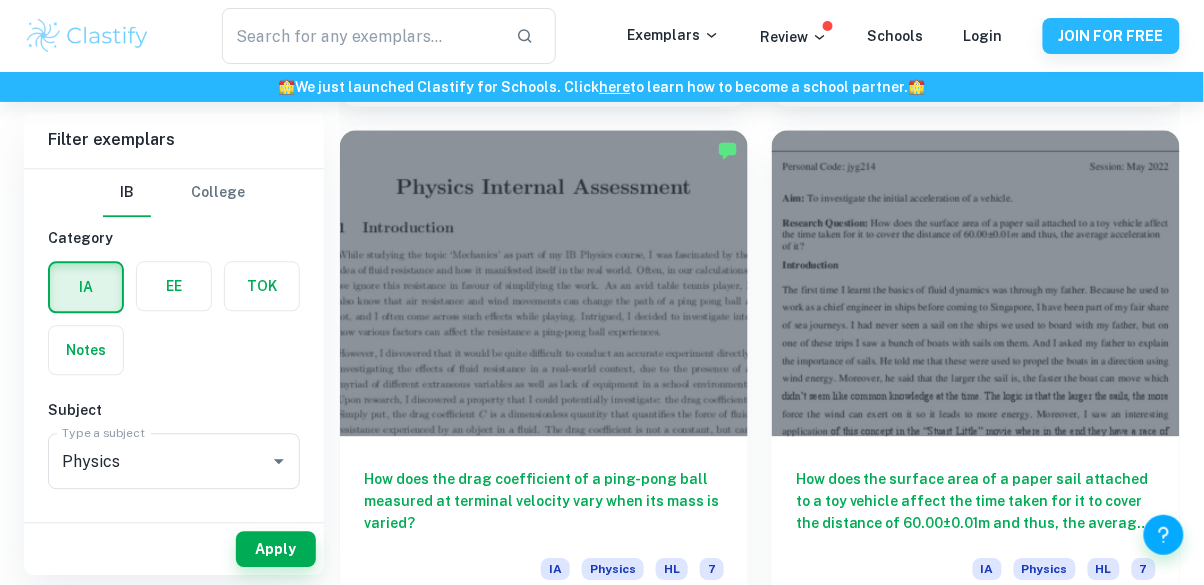 scroll, scrollTop: 2653, scrollLeft: 0, axis: vertical 